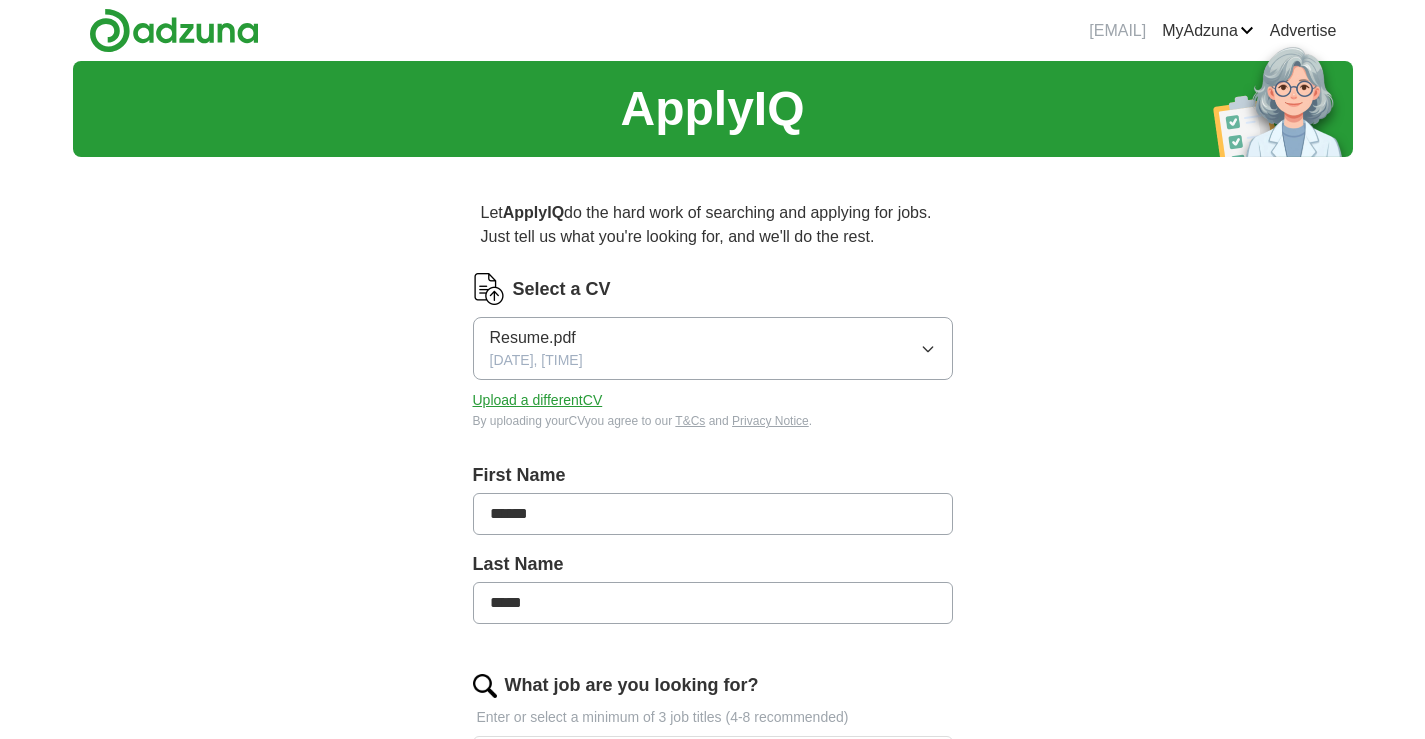 scroll, scrollTop: 0, scrollLeft: 0, axis: both 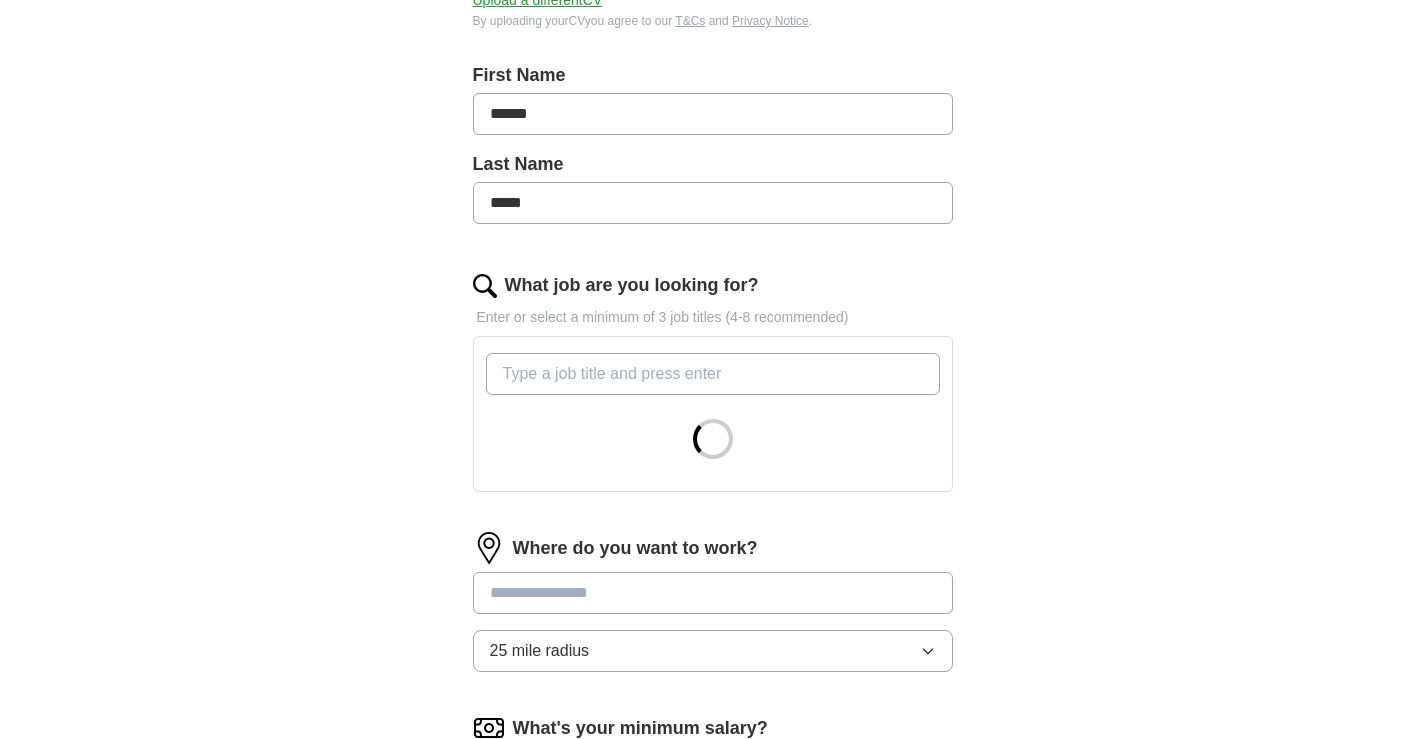 click on "What job are you looking for?" at bounding box center [713, 374] 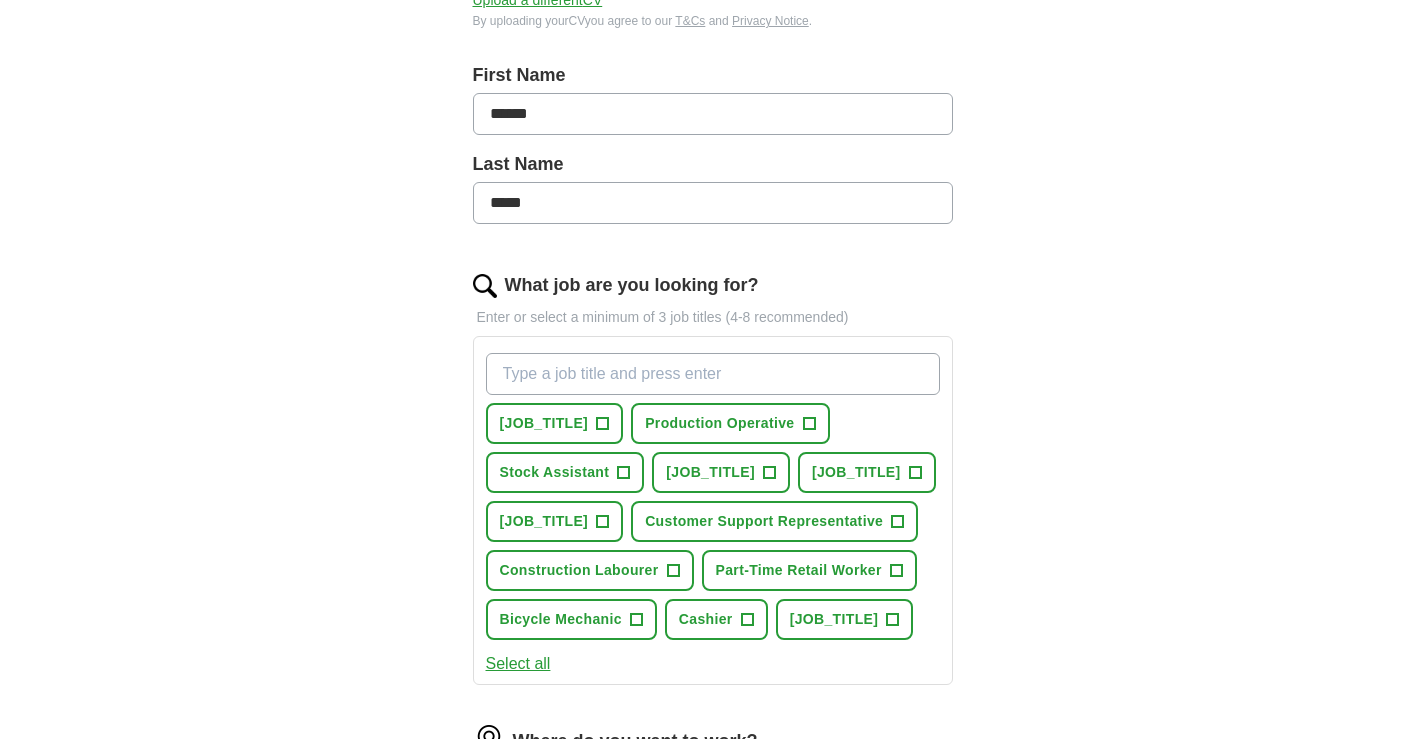 click on "What job are you looking for?" at bounding box center (713, 374) 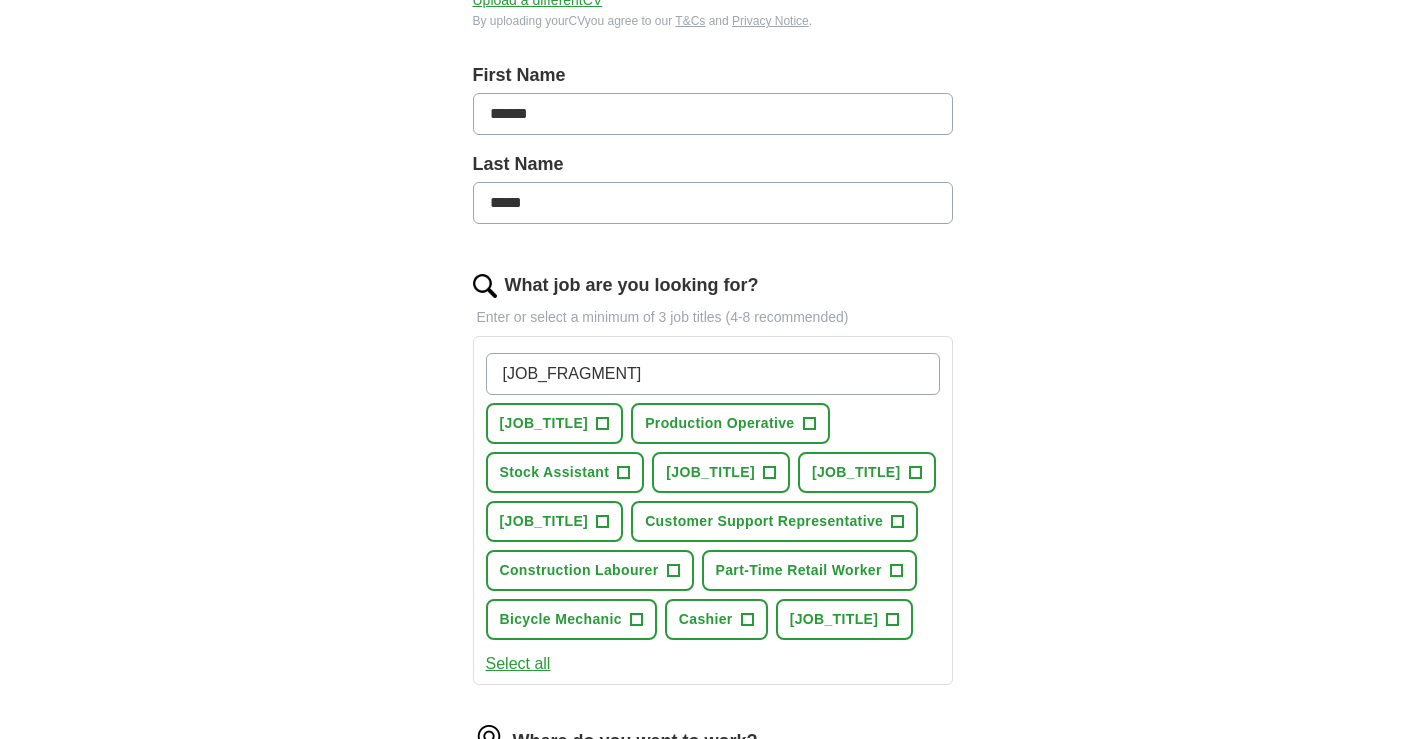 type on "[LOCATION] [OCCUPATION]" 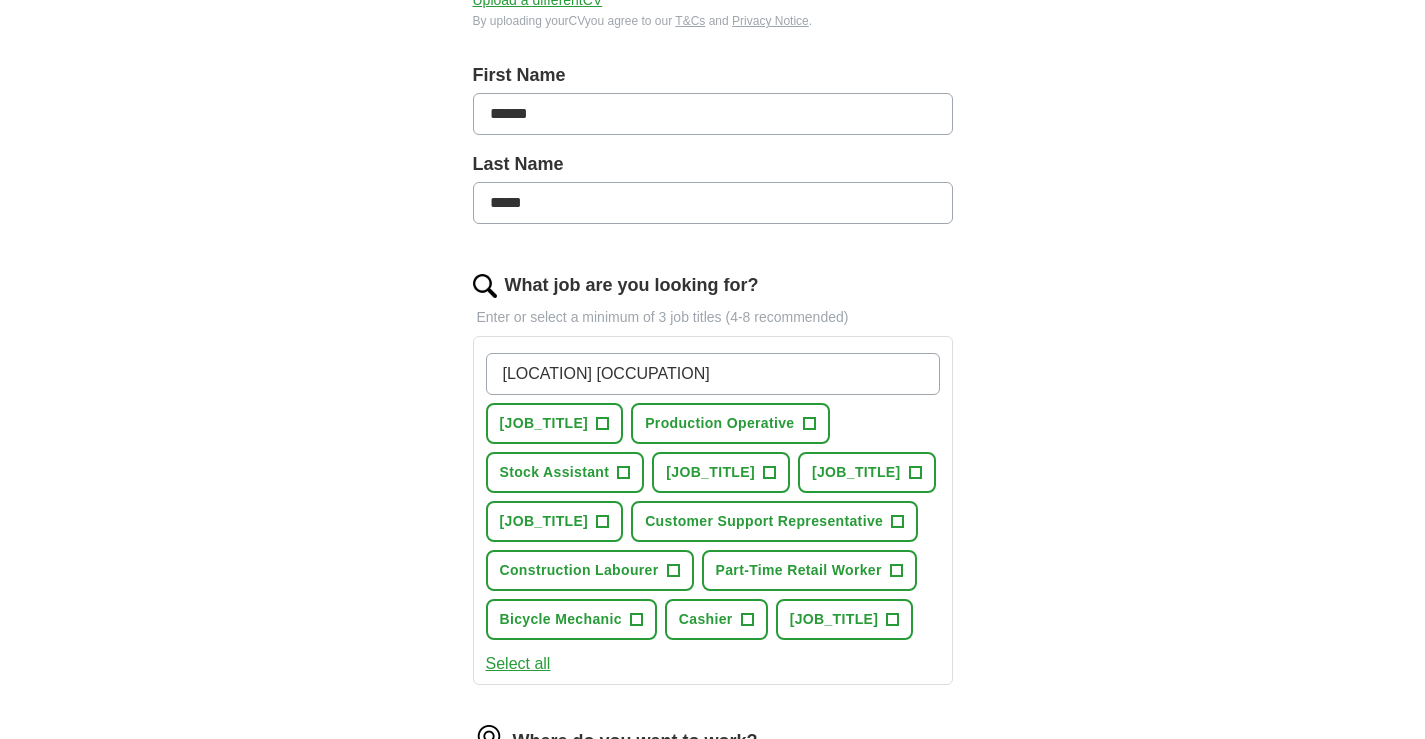 type 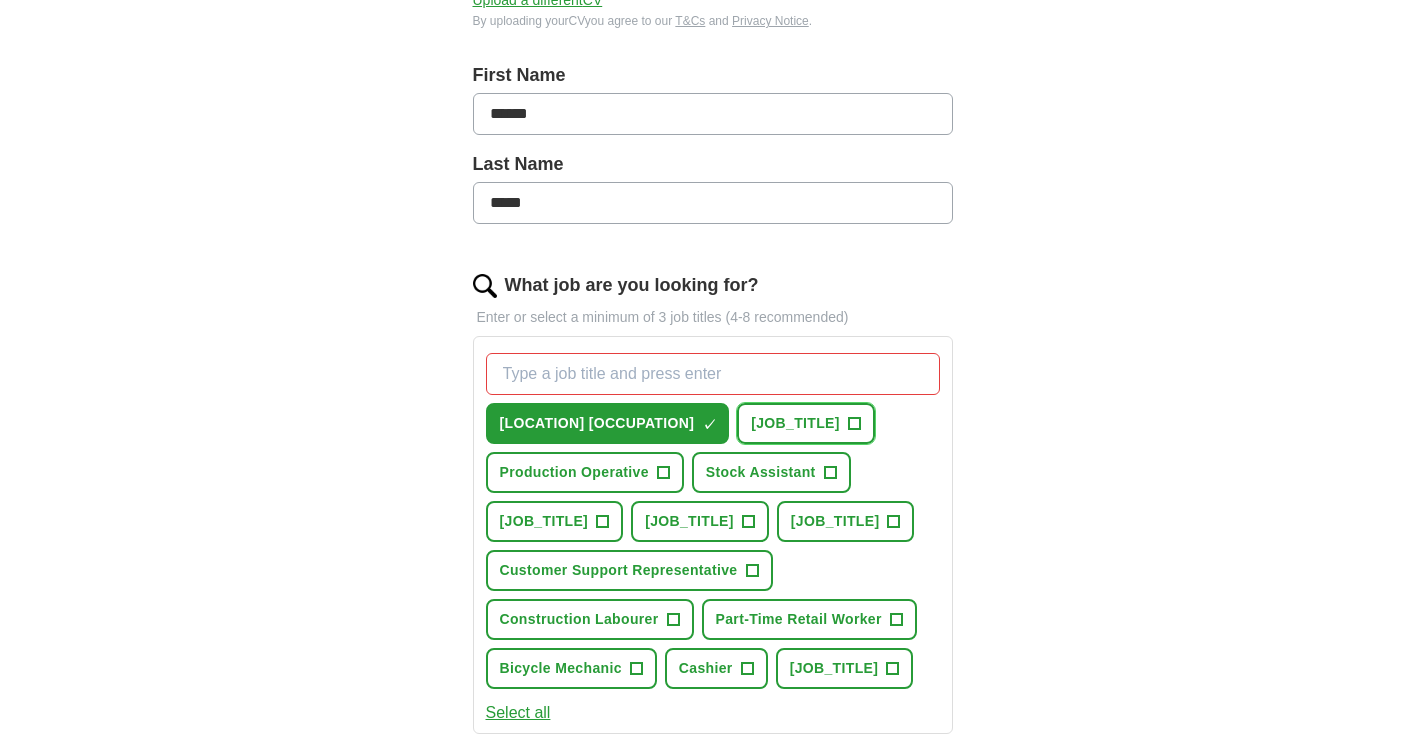click on "[JOB_TITLE]" at bounding box center [795, 423] 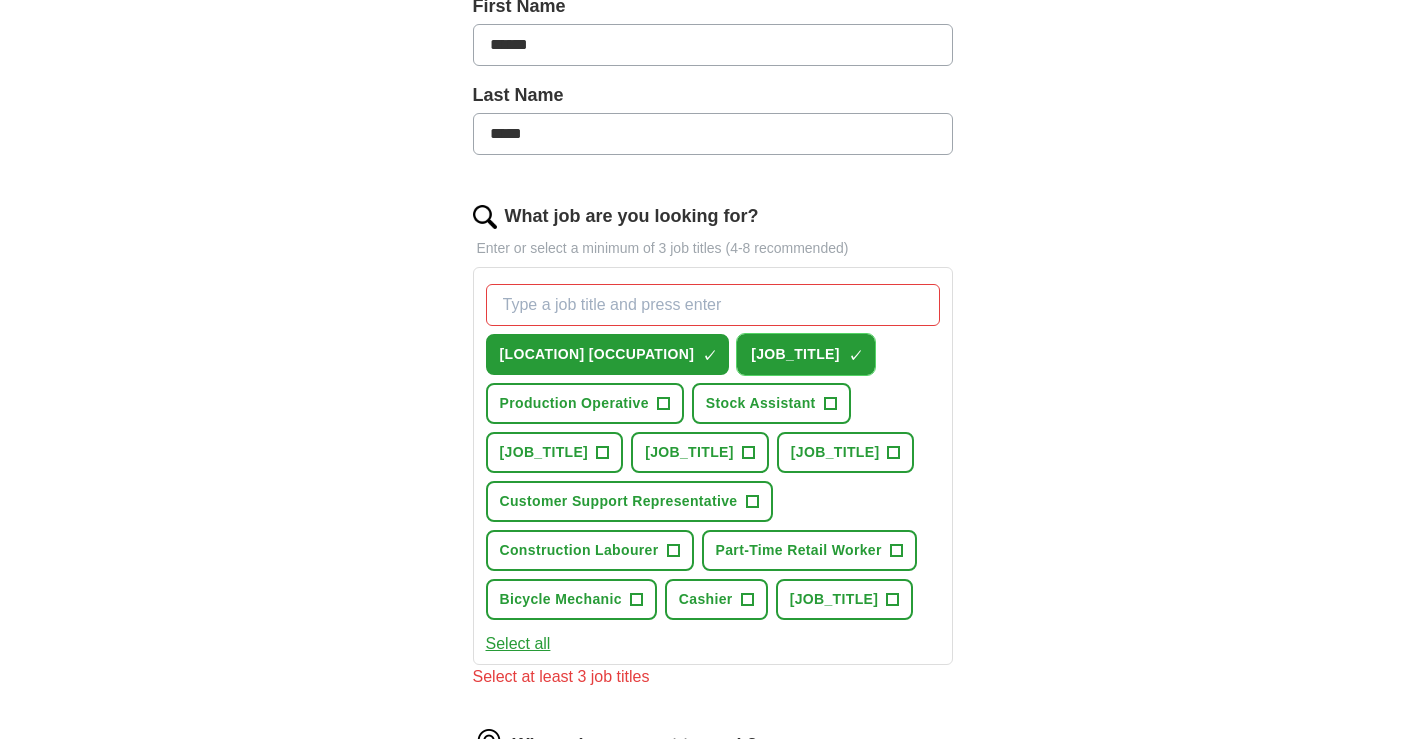 scroll, scrollTop: 500, scrollLeft: 0, axis: vertical 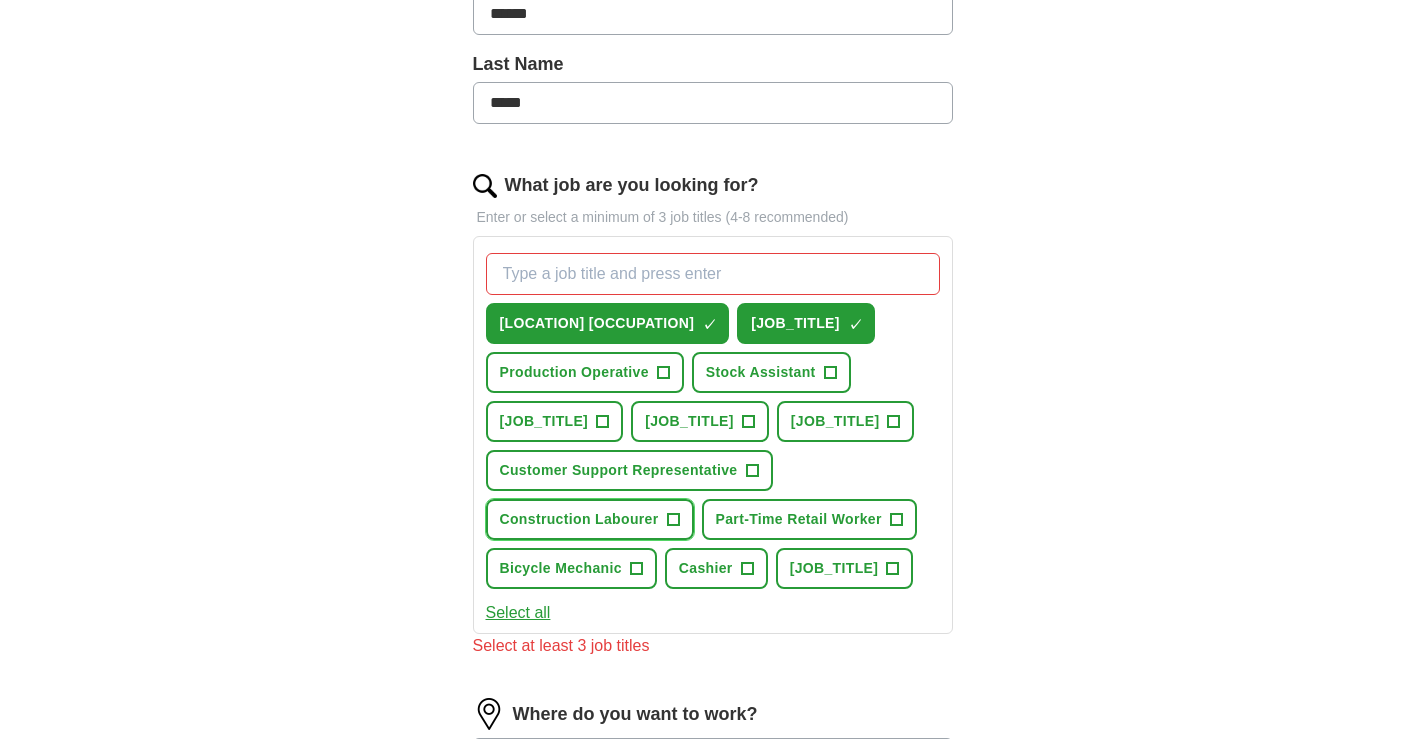 click on "Construction Labourer +" at bounding box center [590, 519] 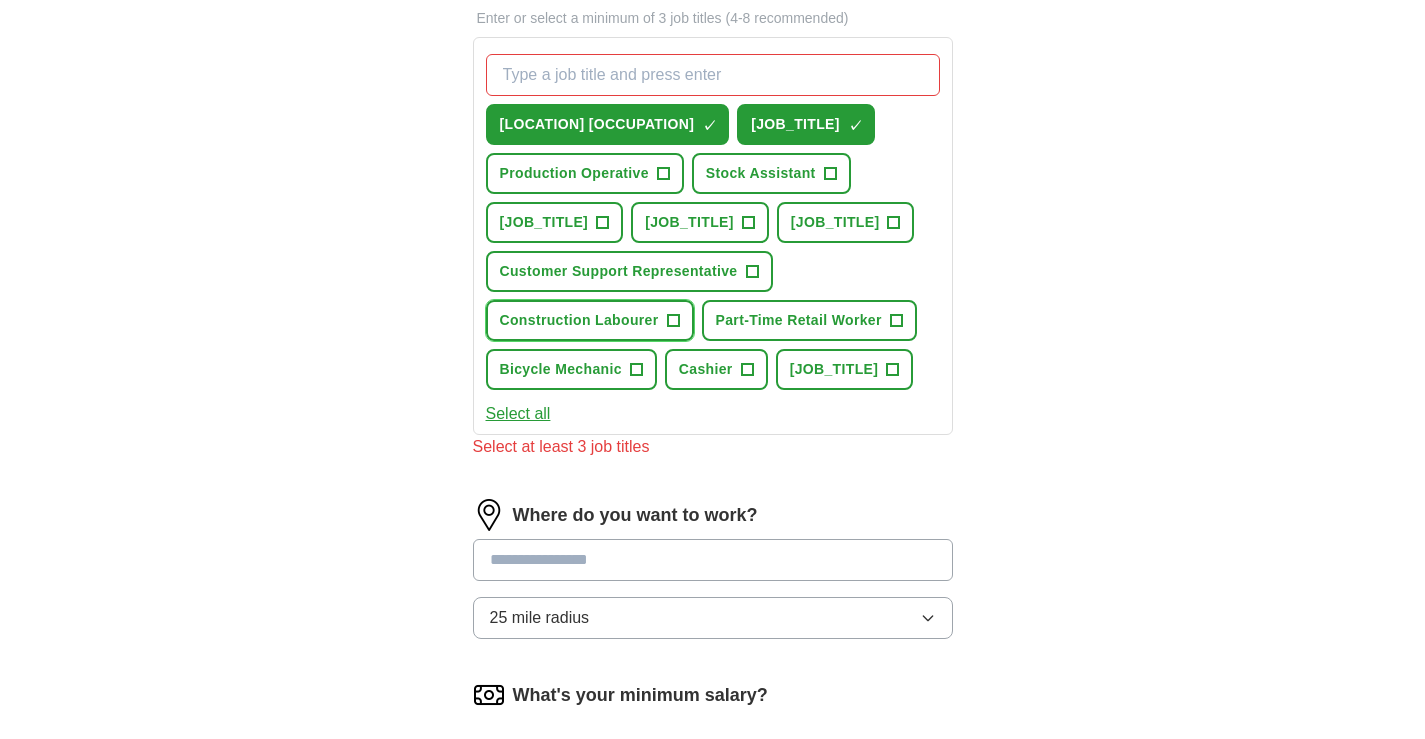 scroll, scrollTop: 700, scrollLeft: 0, axis: vertical 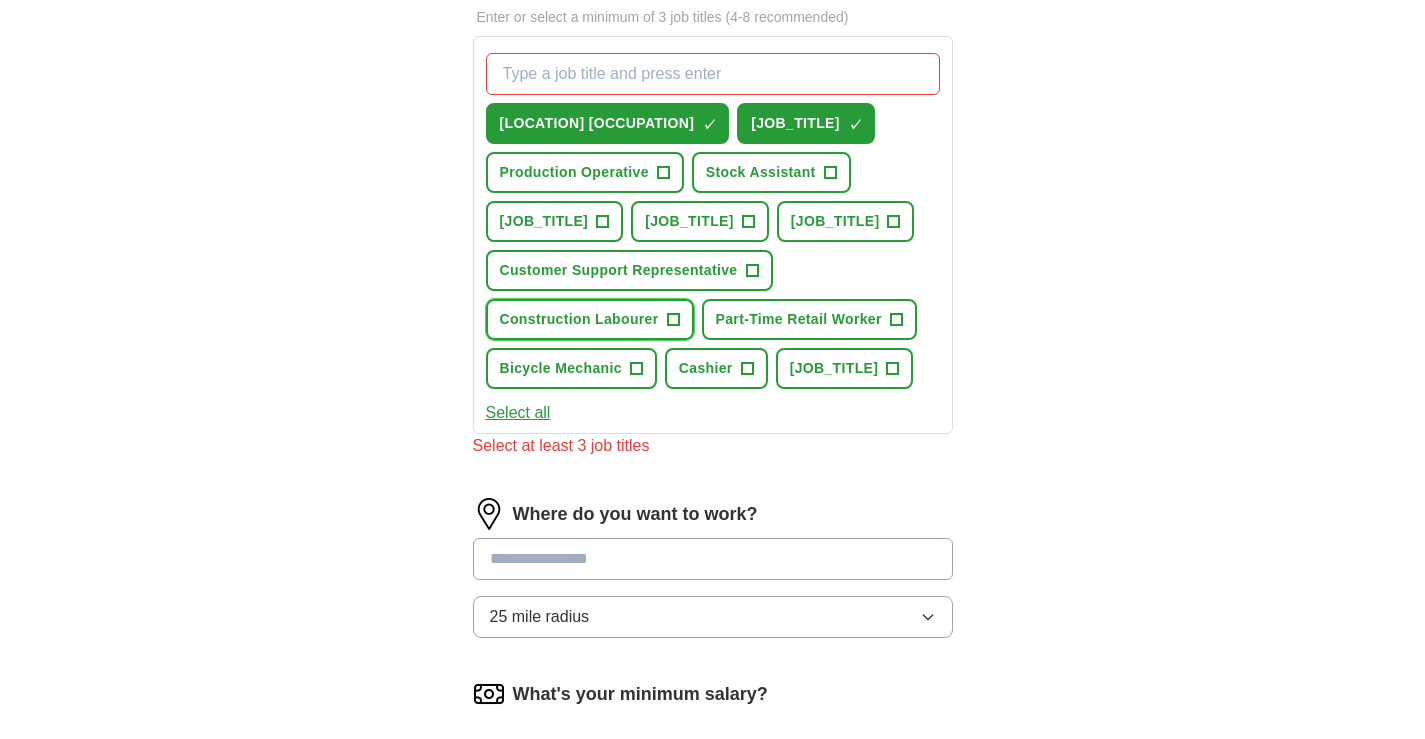 click on "Construction Labourer" at bounding box center [579, 319] 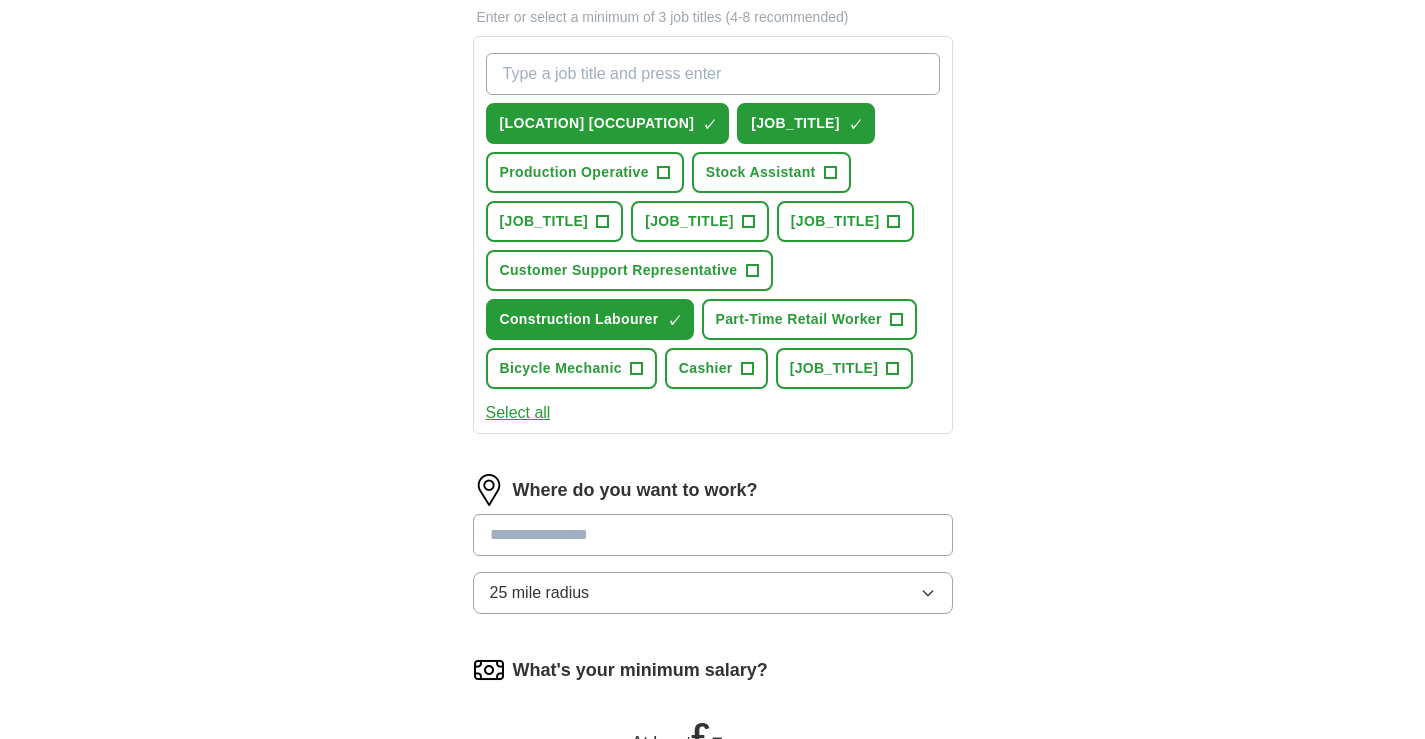 click at bounding box center (713, 535) 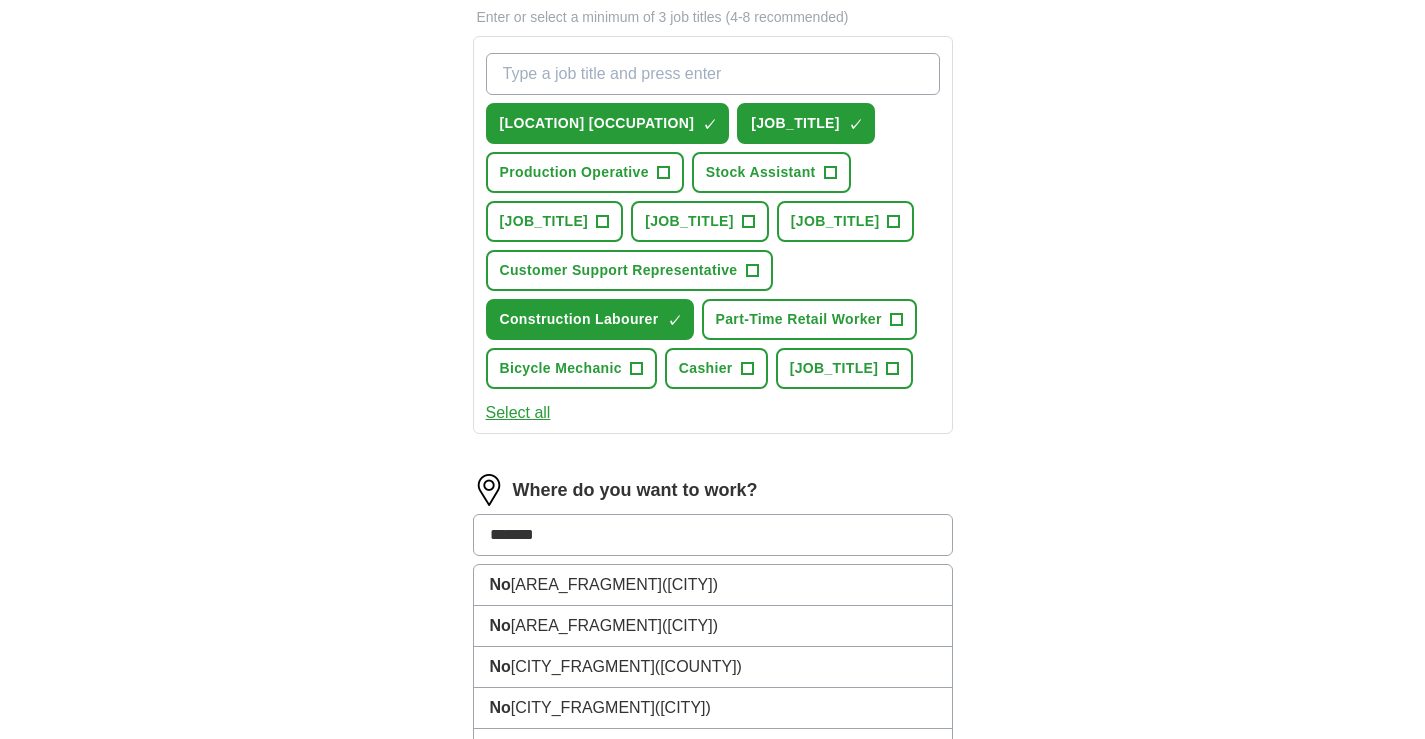 type on "********" 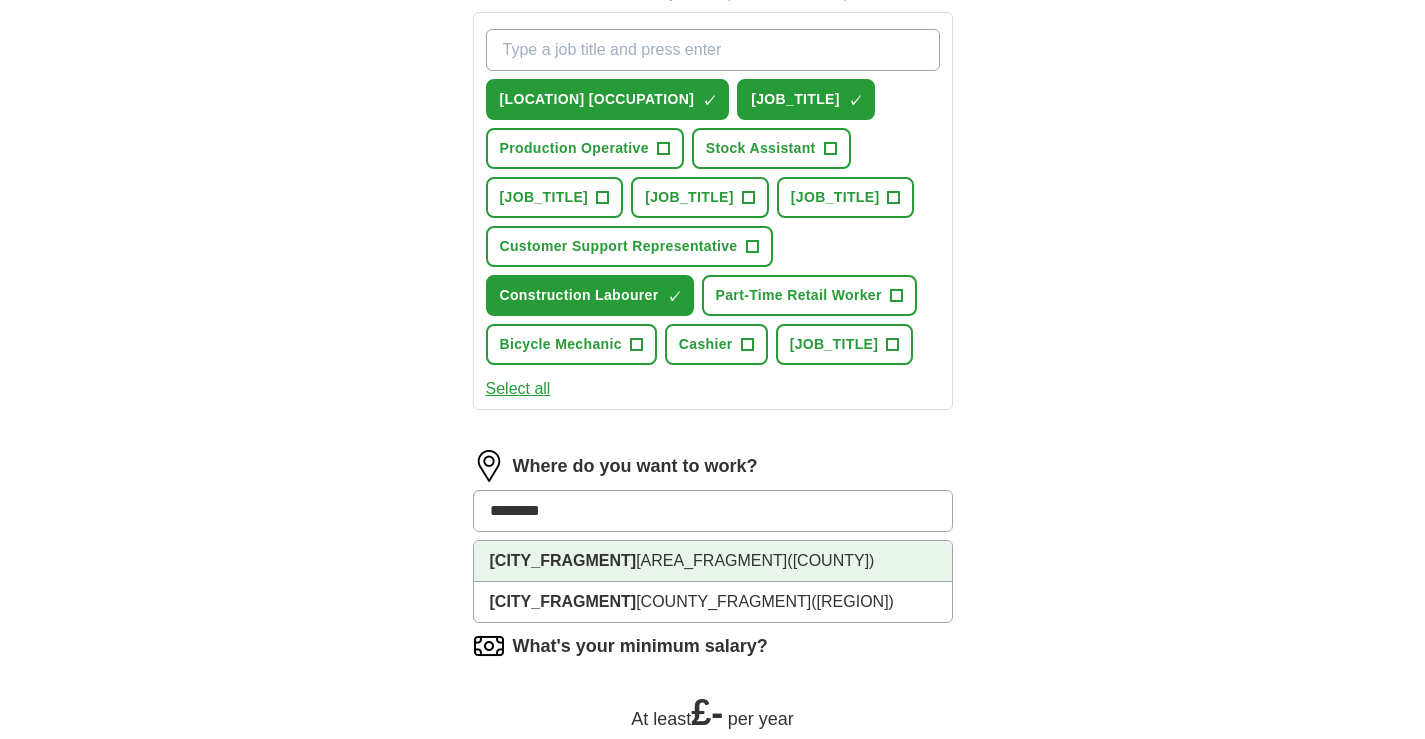 scroll, scrollTop: 900, scrollLeft: 0, axis: vertical 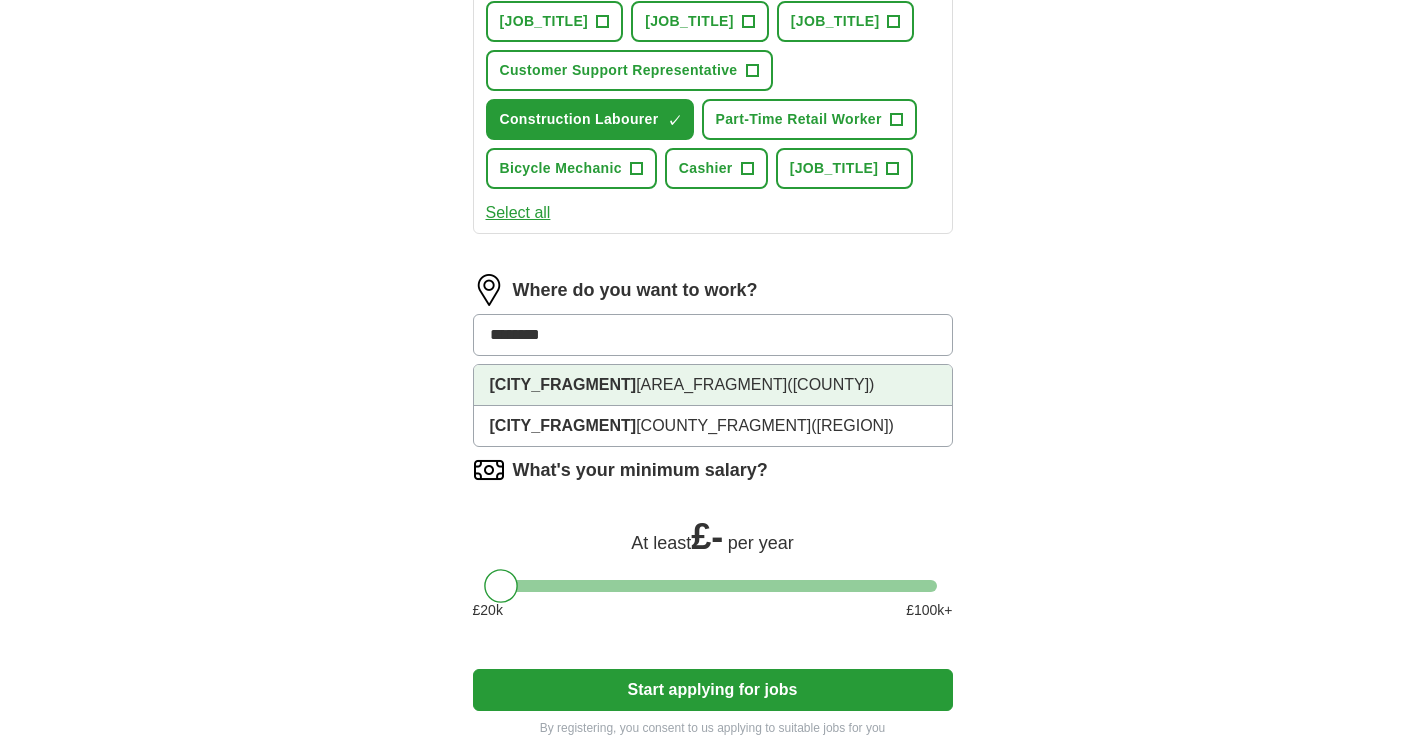 click on "([COUNTY])" at bounding box center (830, 384) 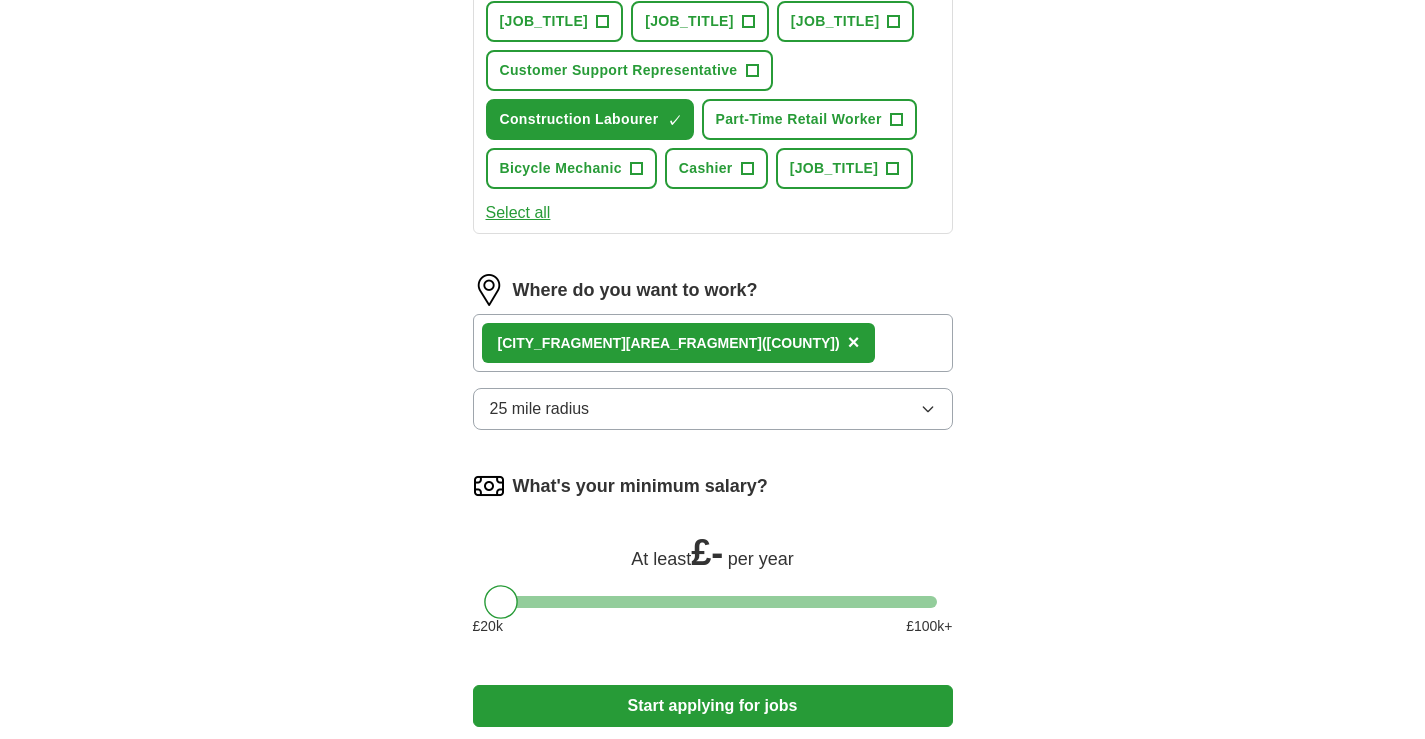 click on "25 mile radius" at bounding box center (713, 409) 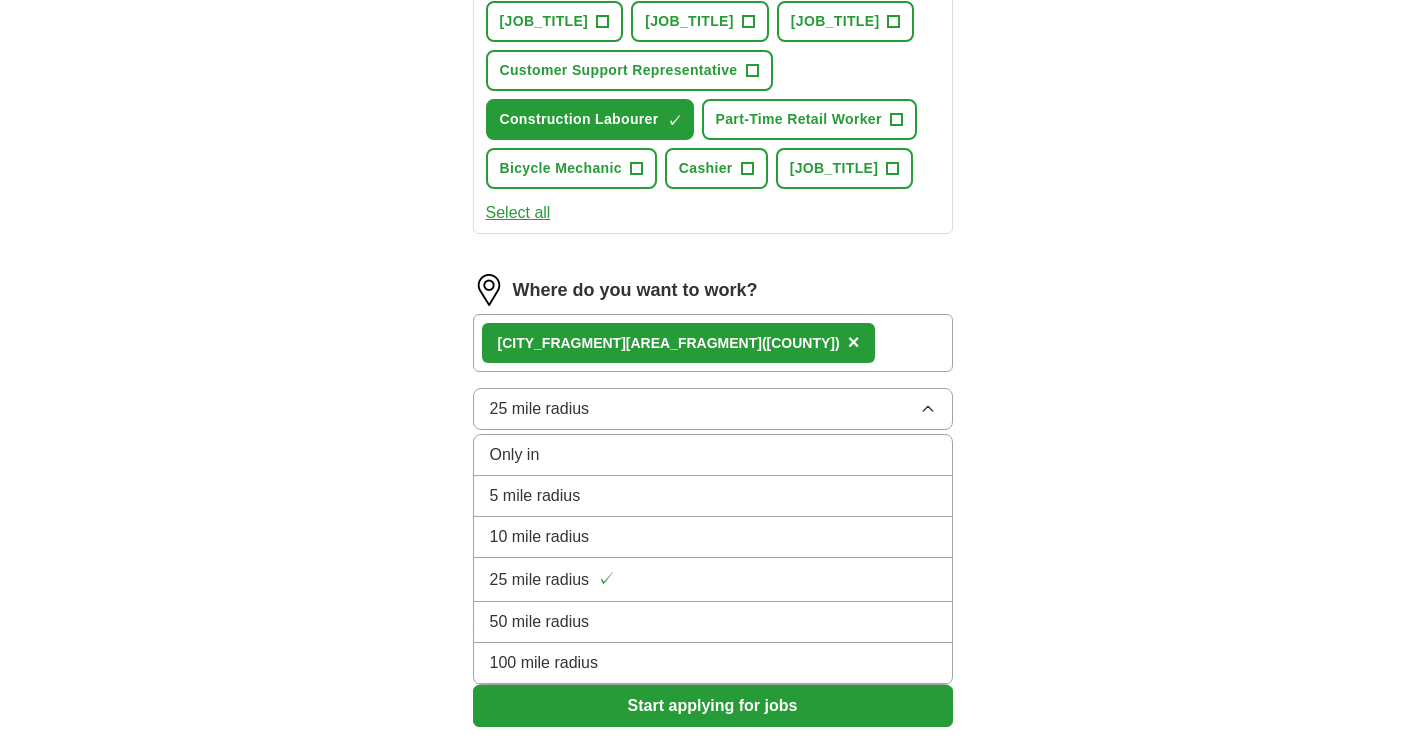 click on "10 mile radius" at bounding box center [540, 537] 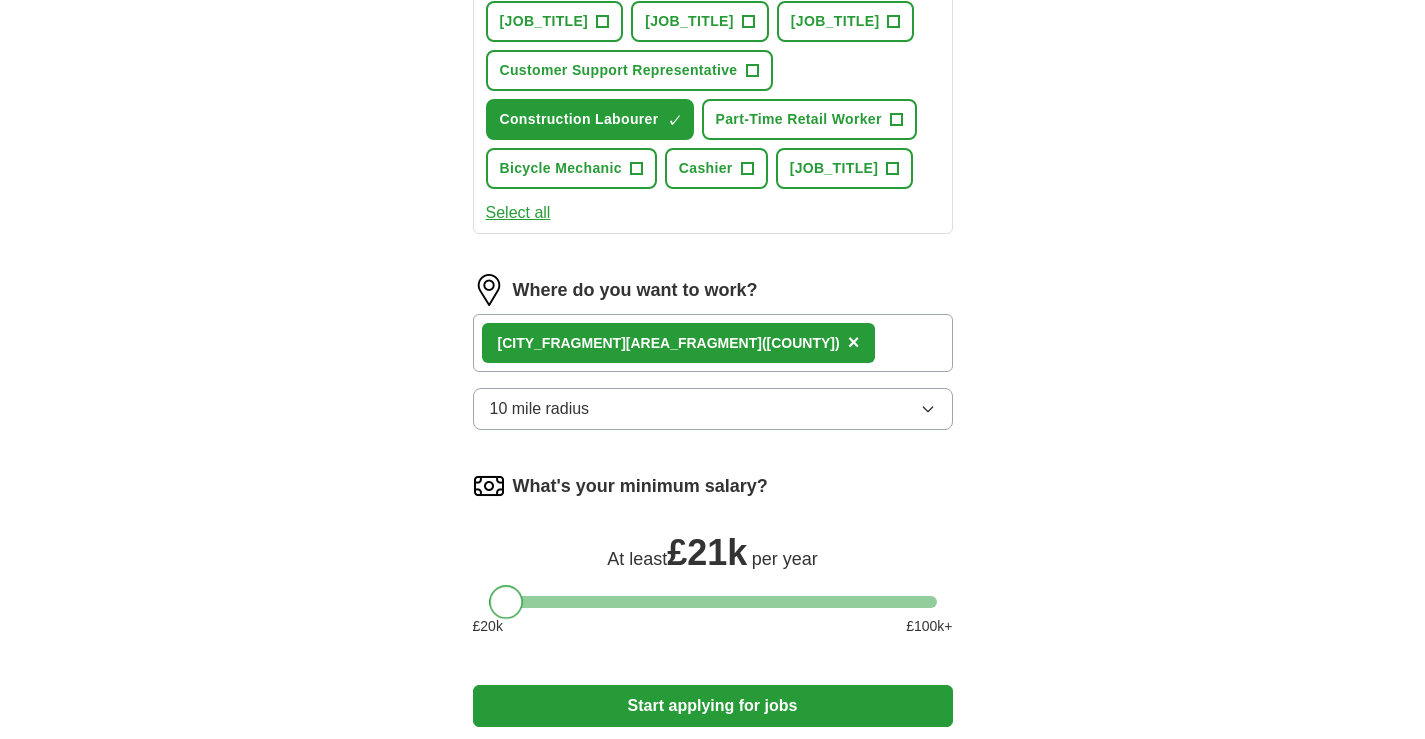 drag, startPoint x: 504, startPoint y: 598, endPoint x: 518, endPoint y: 599, distance: 14.035668 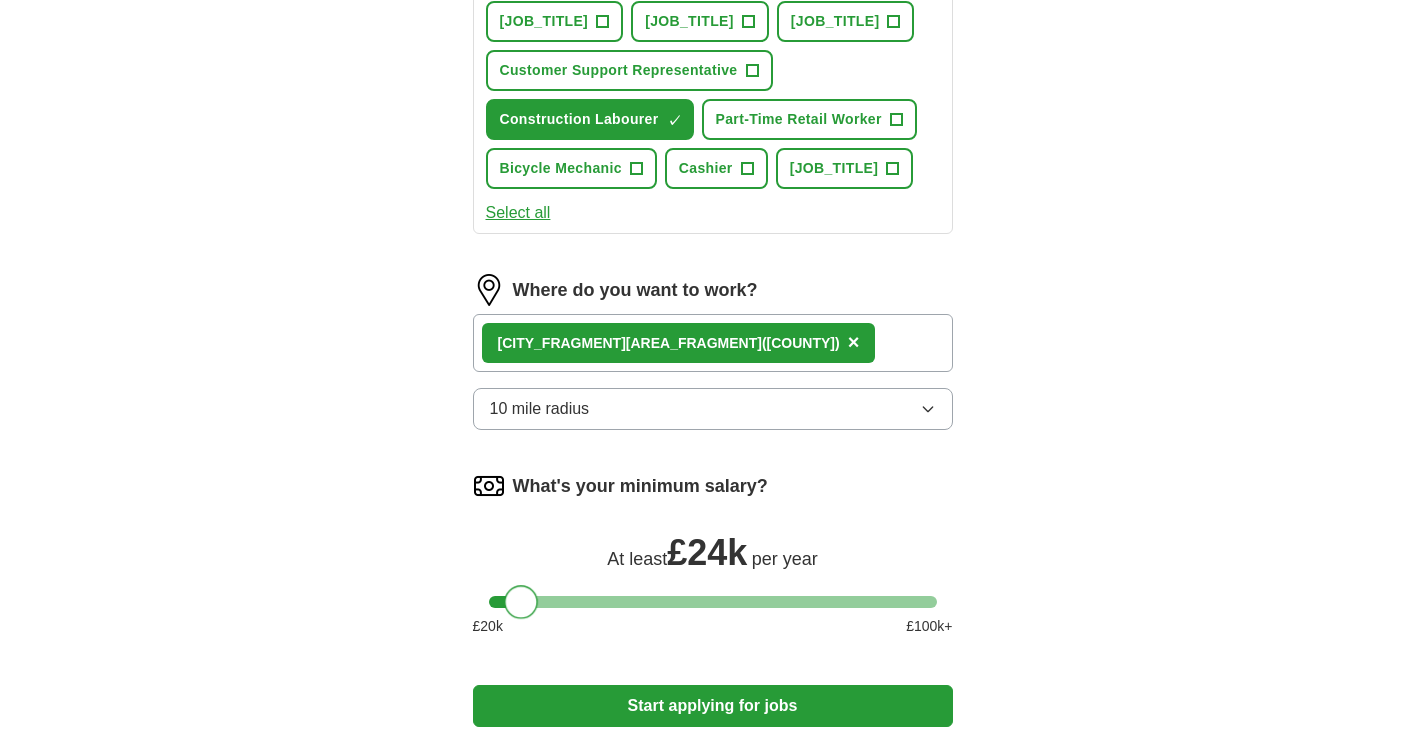 click at bounding box center [521, 602] 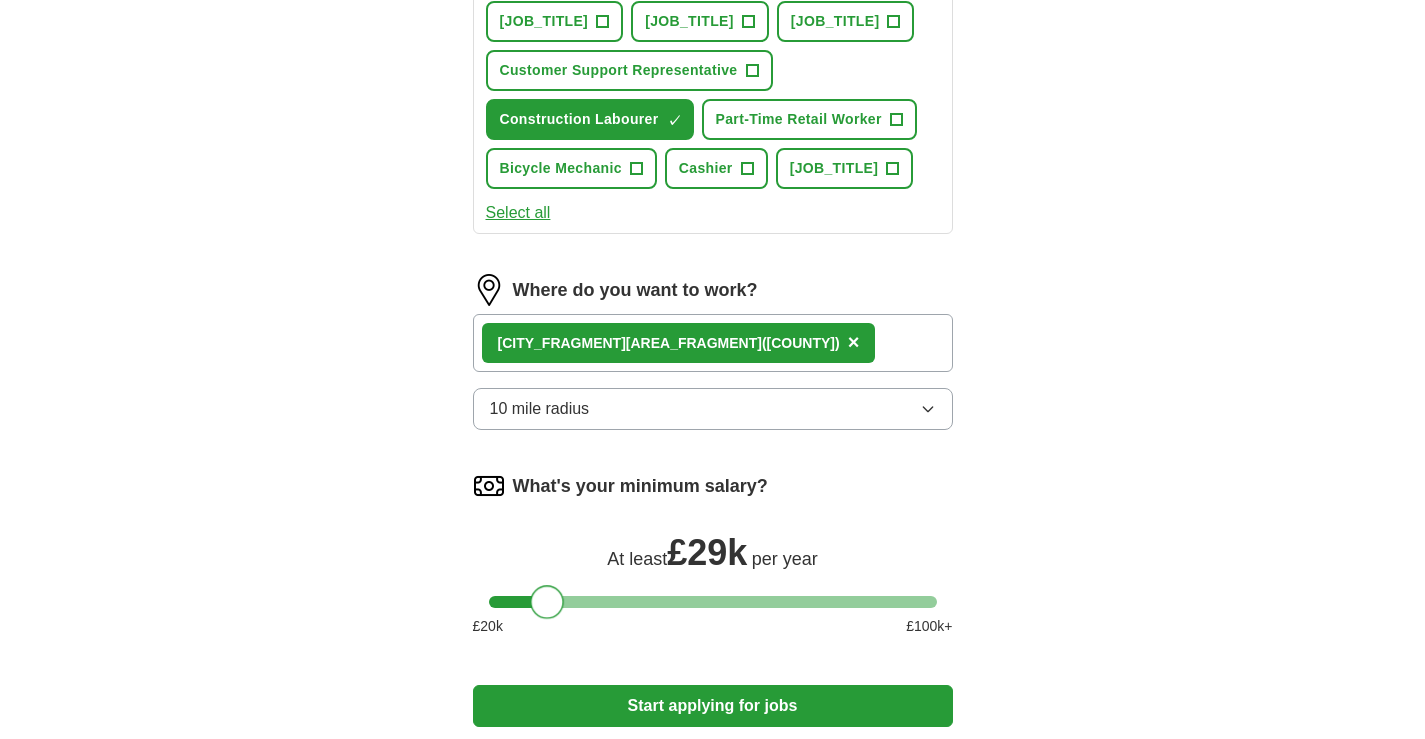 drag, startPoint x: 523, startPoint y: 600, endPoint x: 572, endPoint y: 599, distance: 49.010204 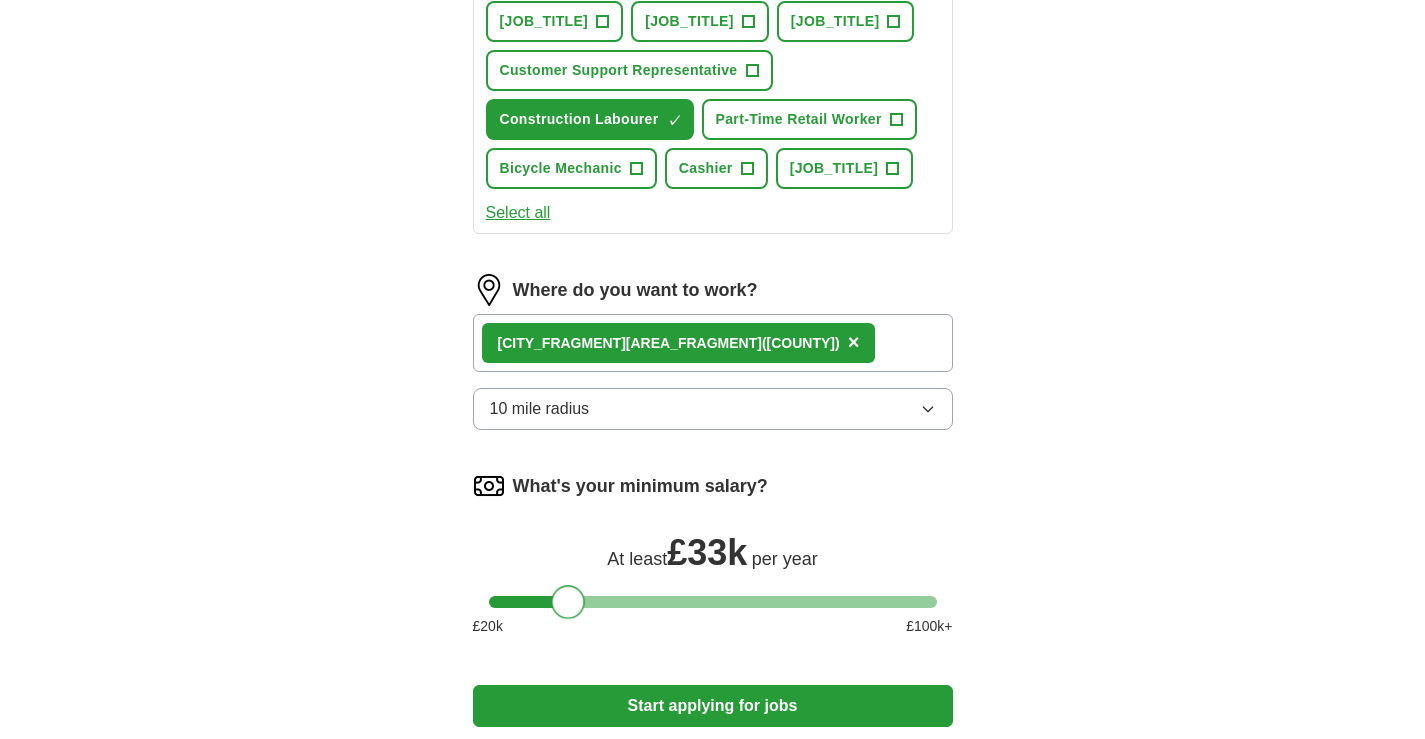 drag, startPoint x: 581, startPoint y: 601, endPoint x: 591, endPoint y: 600, distance: 10.049875 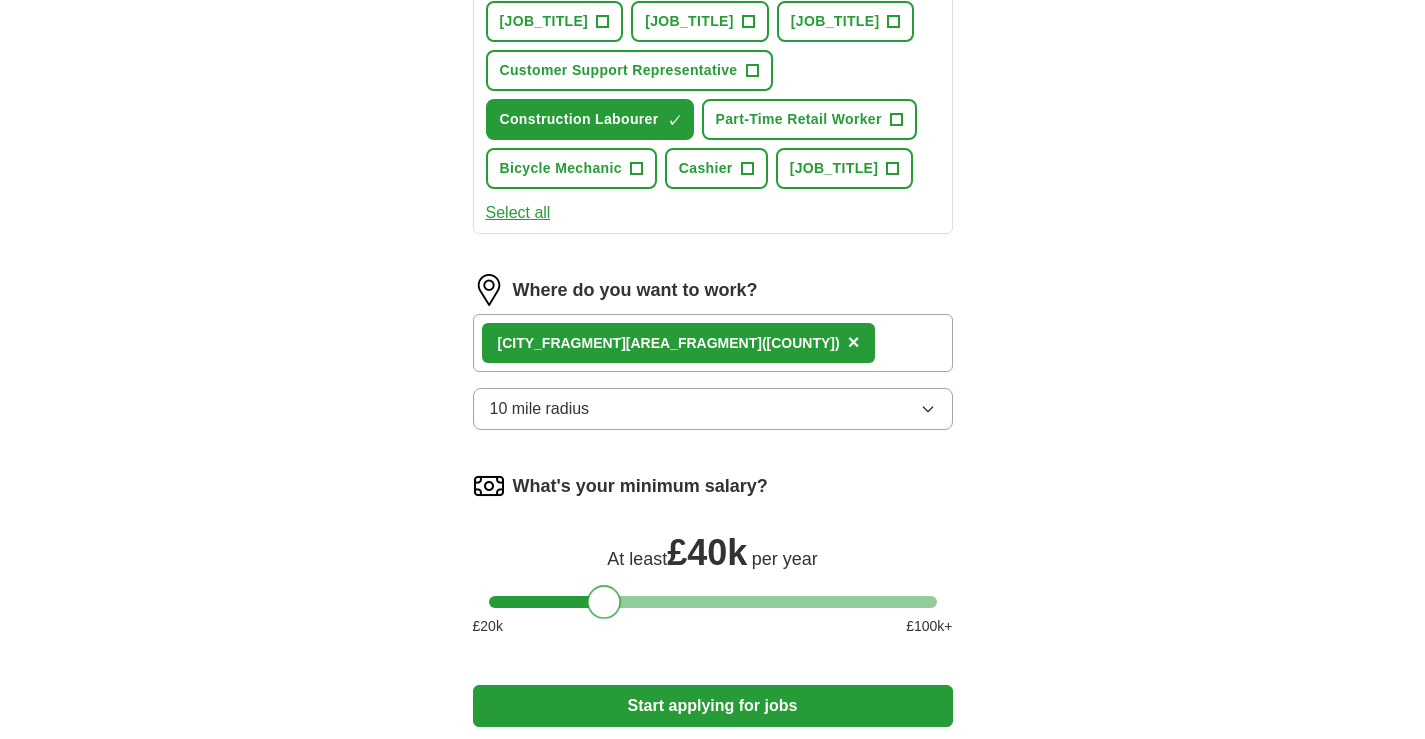 drag, startPoint x: 591, startPoint y: 600, endPoint x: 617, endPoint y: 597, distance: 26.172504 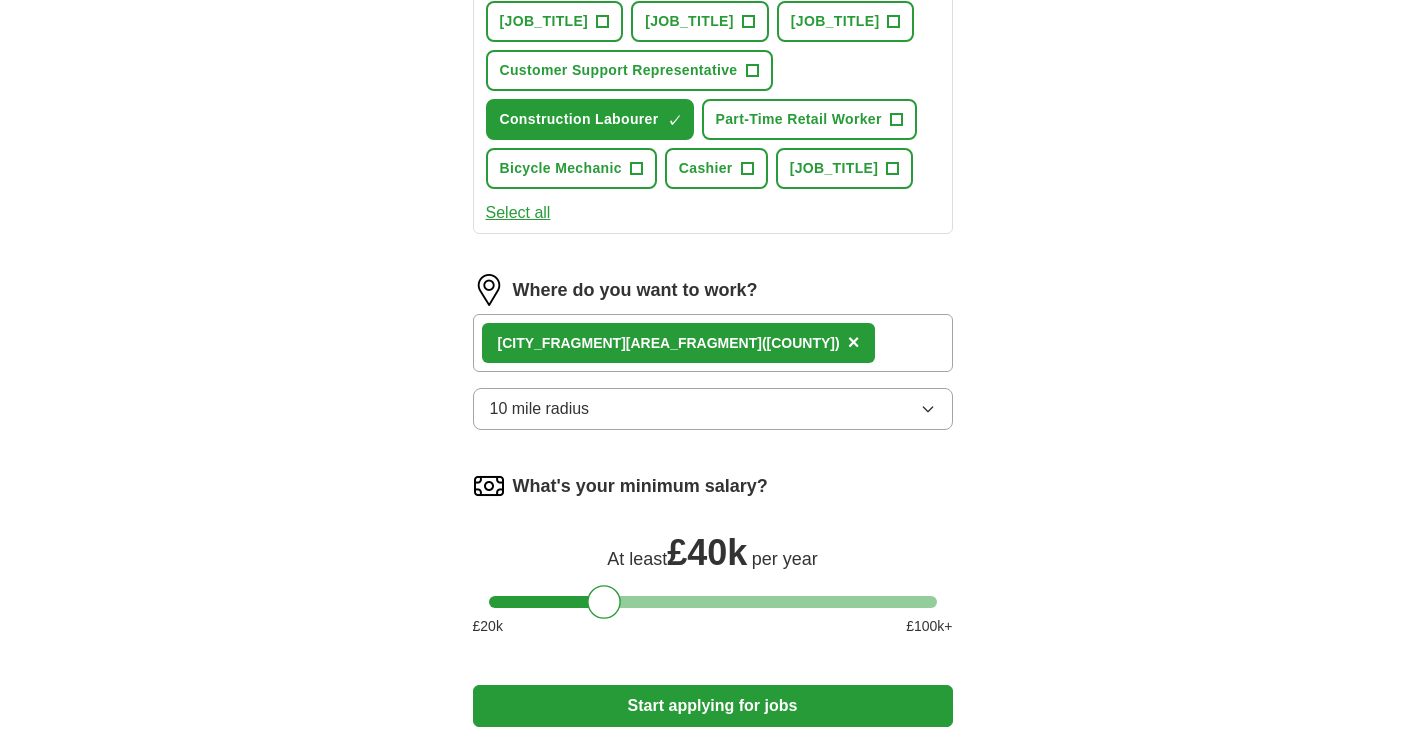 click on "Start applying for jobs" at bounding box center (713, 706) 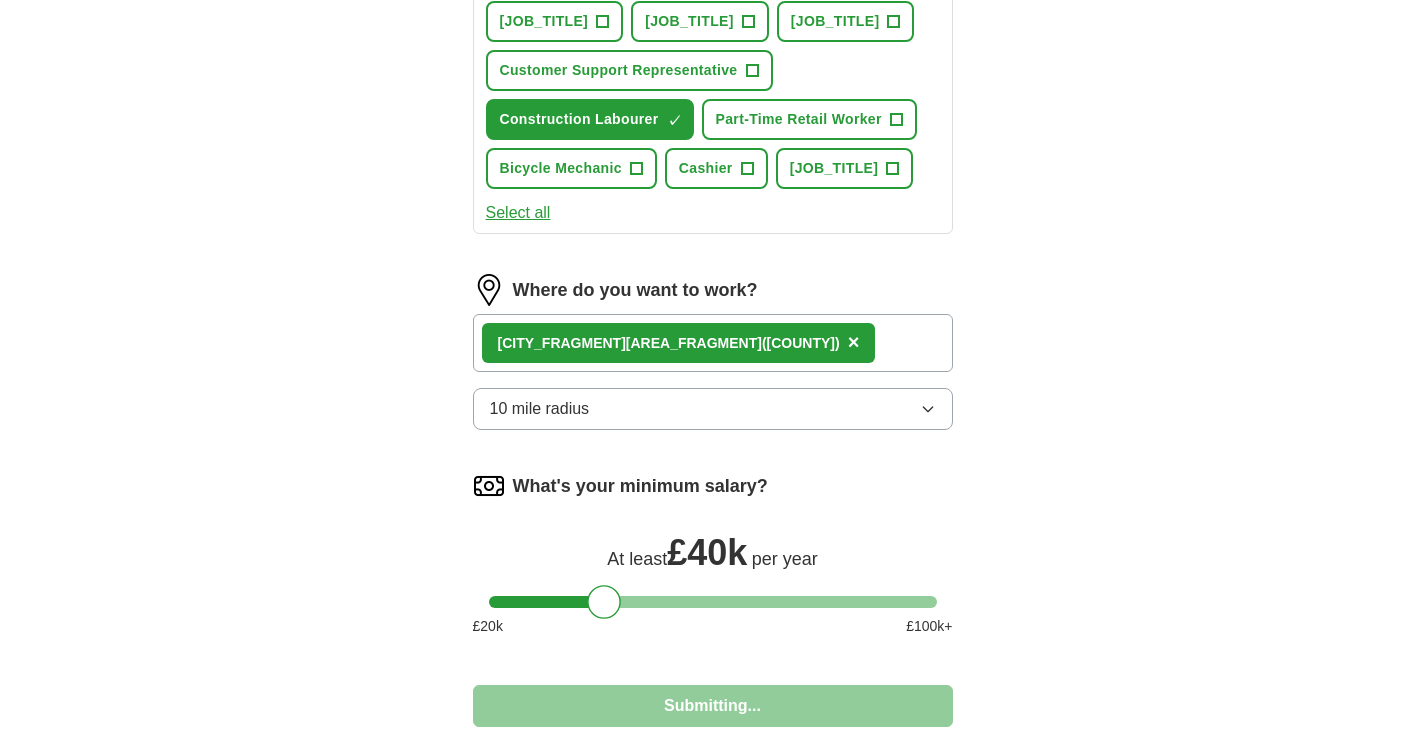 select on "**" 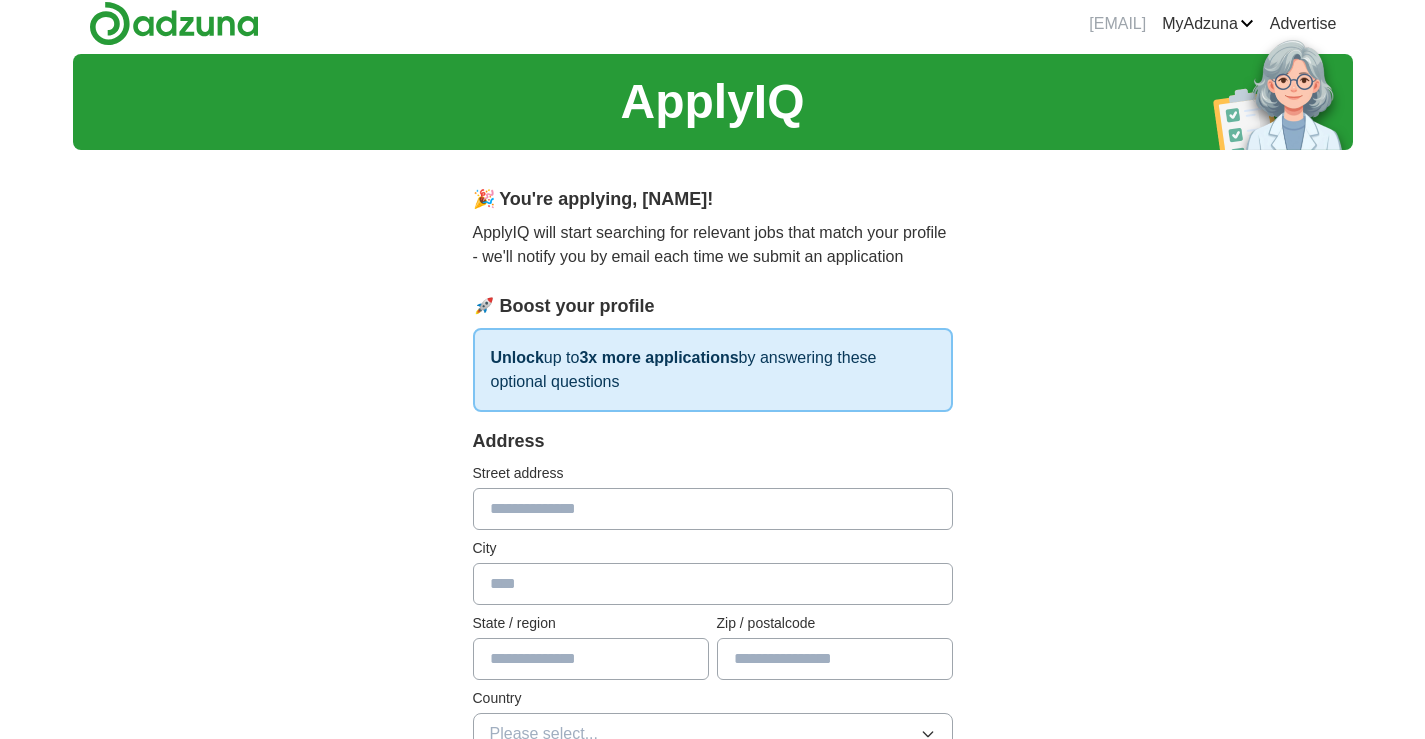 scroll, scrollTop: 0, scrollLeft: 0, axis: both 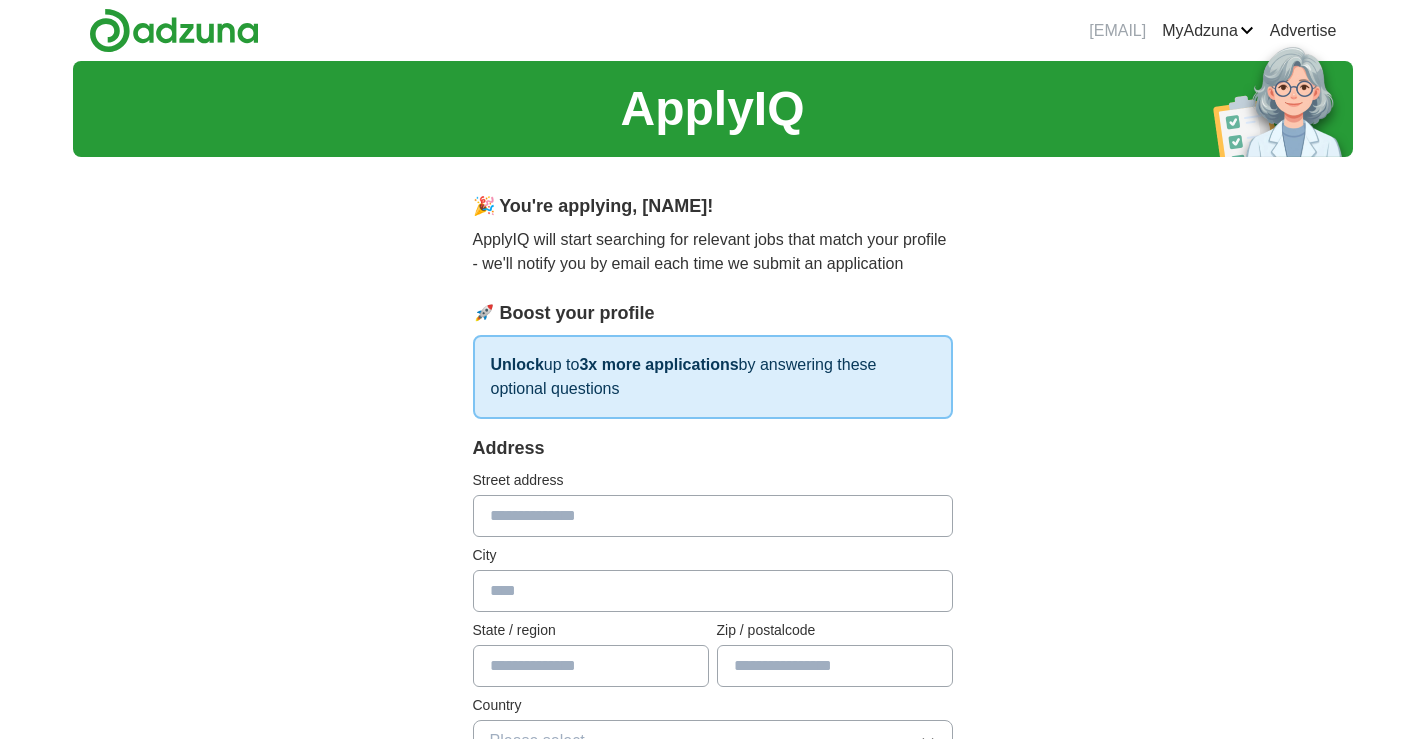 click at bounding box center (713, 516) 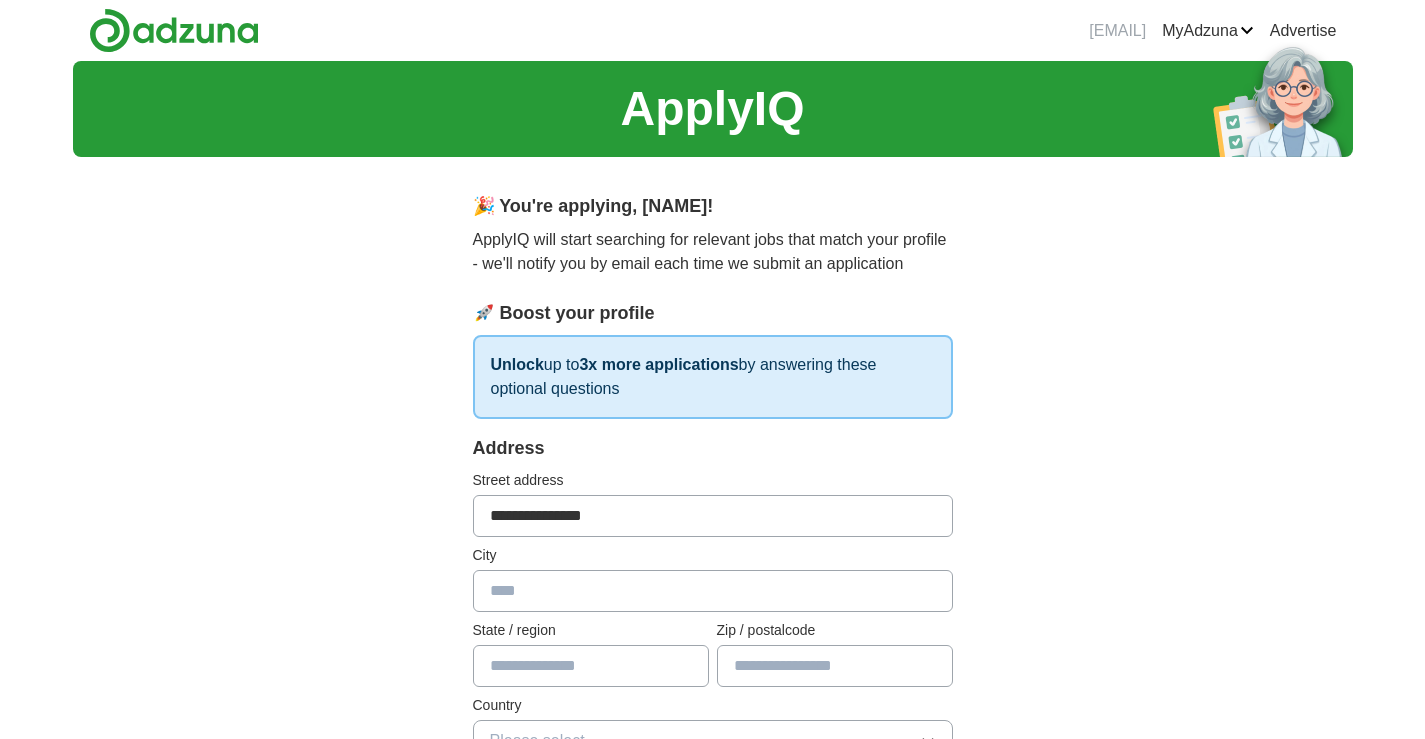 type on "**********" 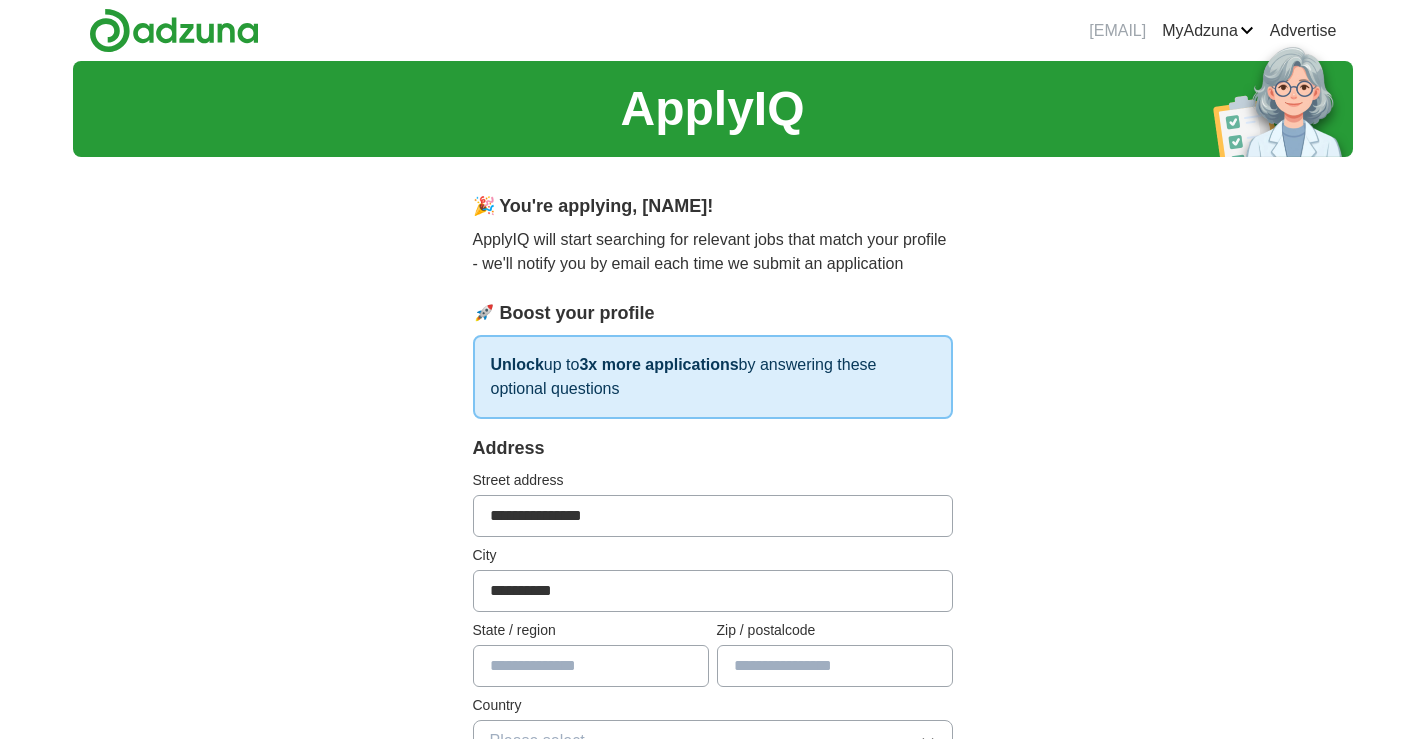 type on "*******" 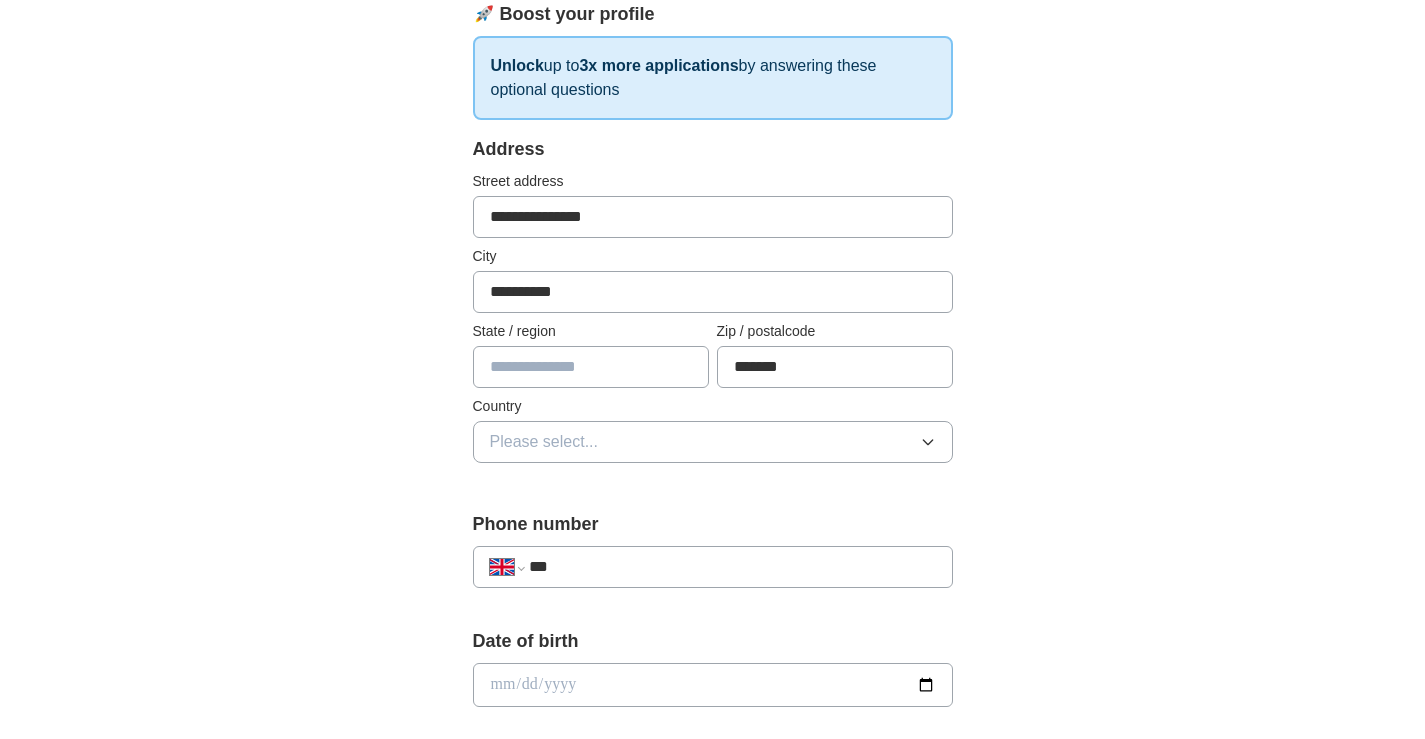 scroll, scrollTop: 300, scrollLeft: 0, axis: vertical 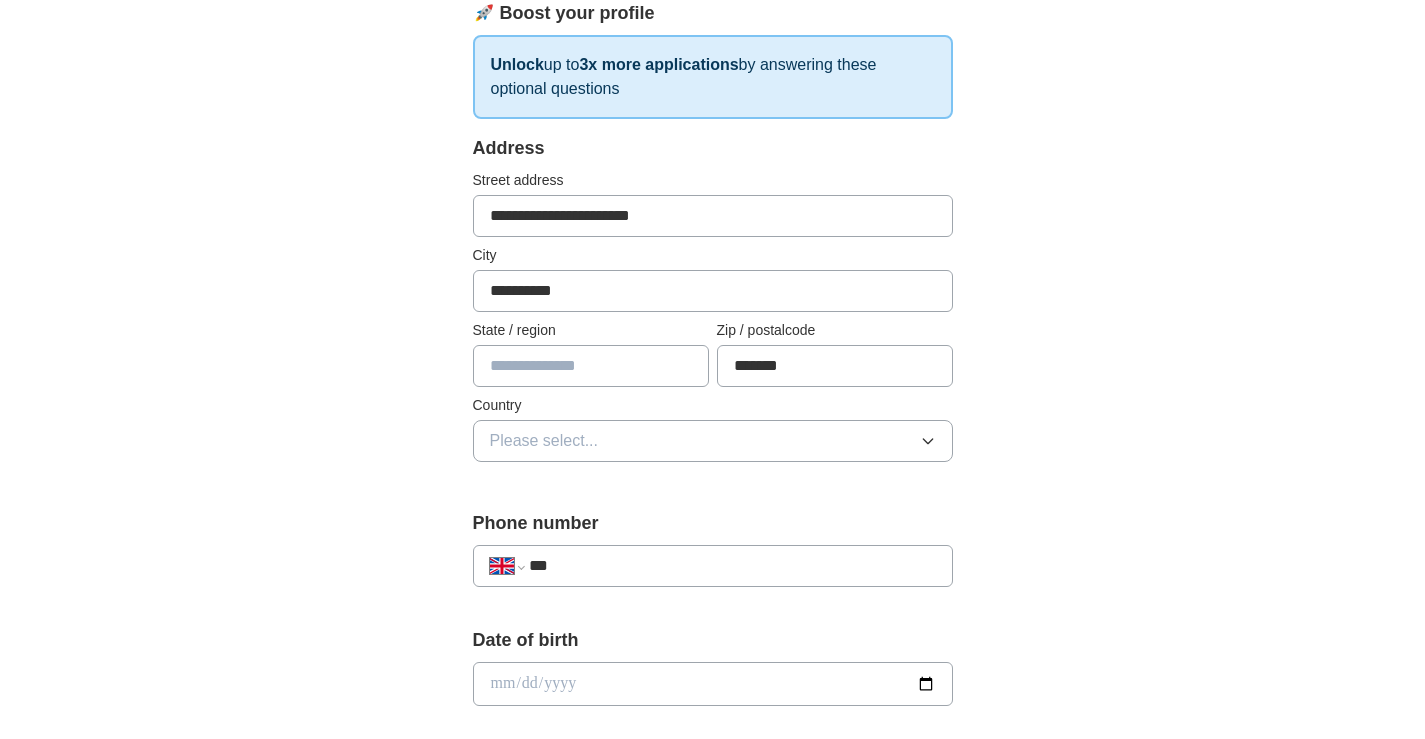type on "**********" 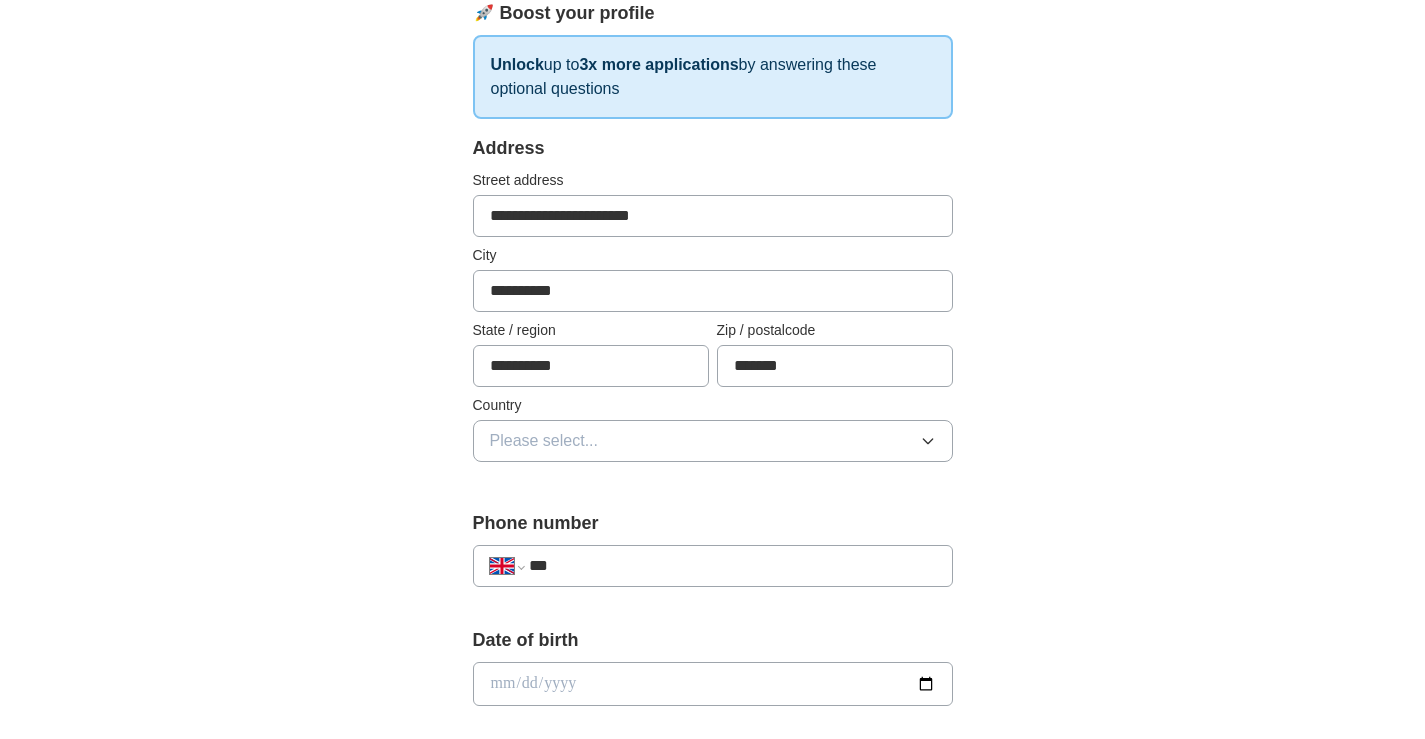 type on "**********" 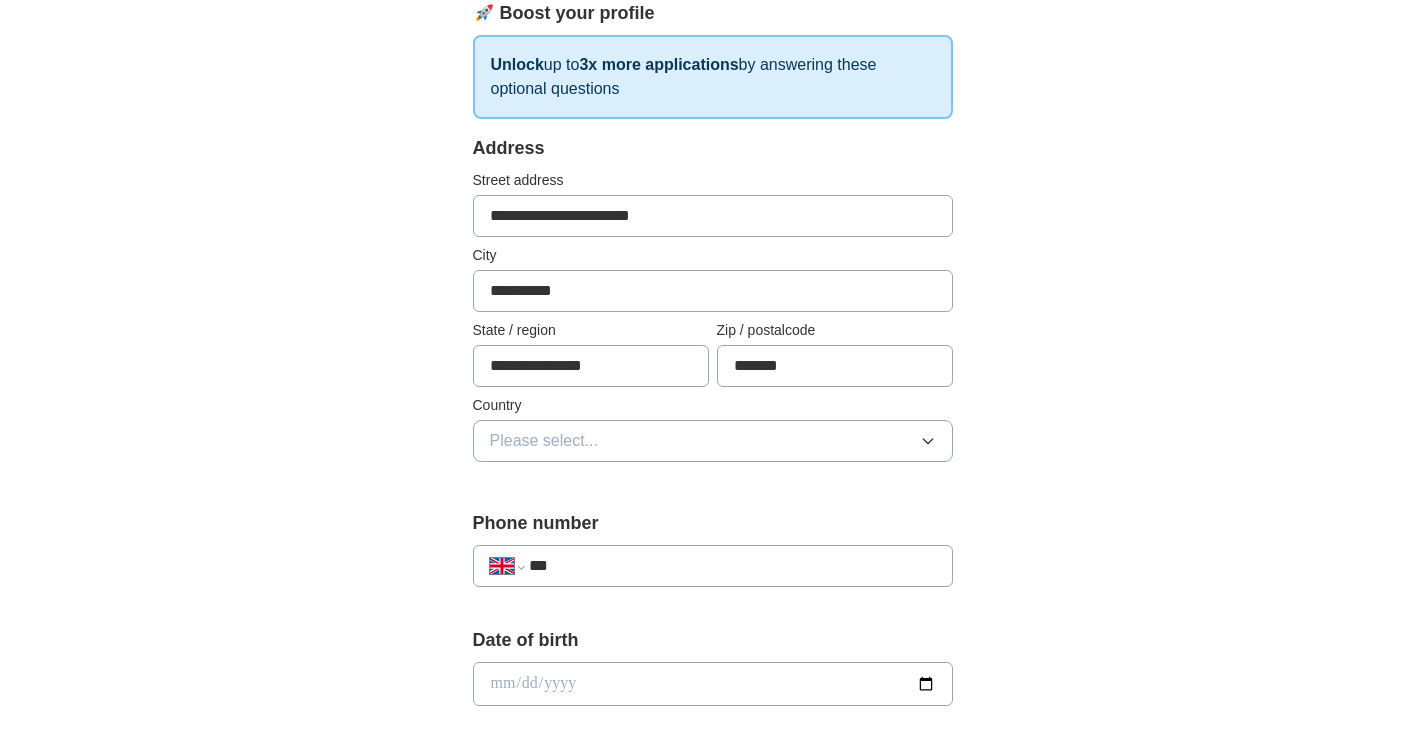 click on "Please select..." at bounding box center [713, 441] 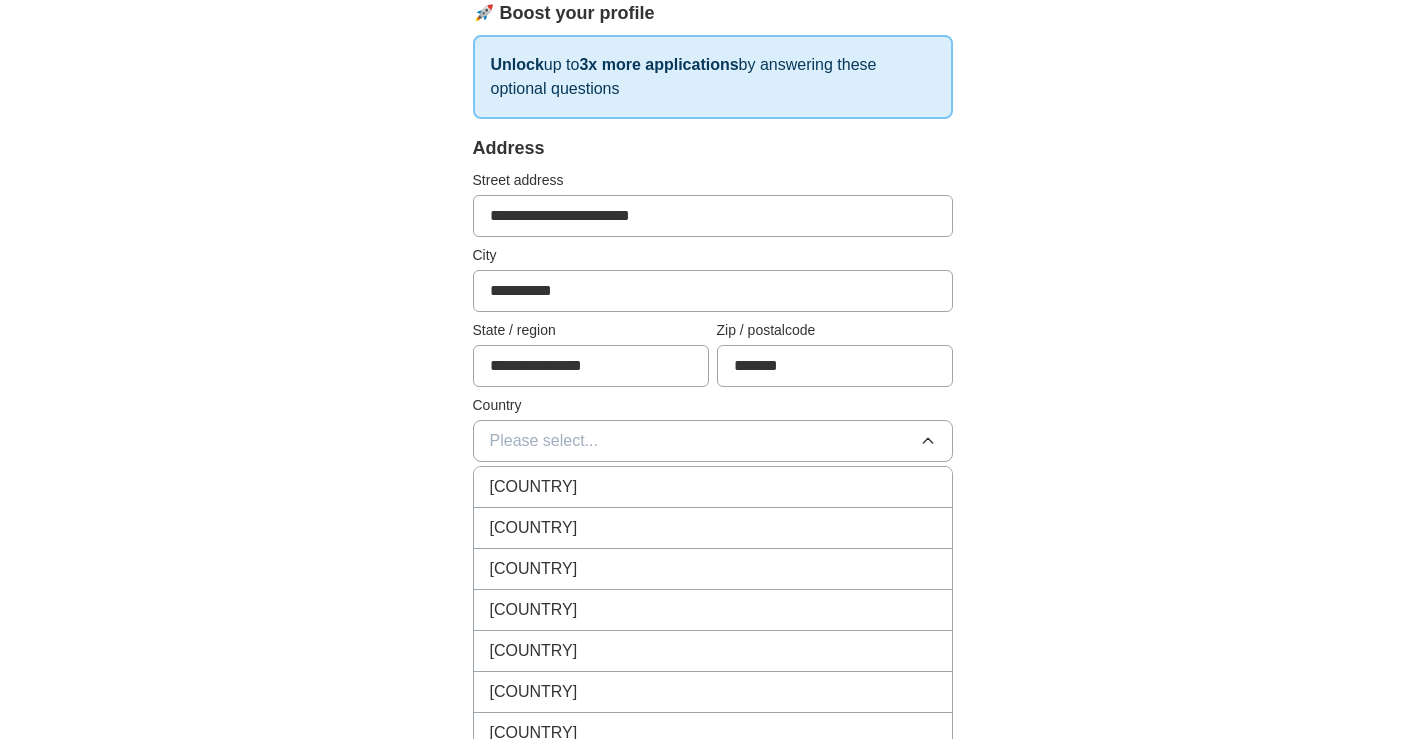 click on "[COUNTRY]" at bounding box center (713, 487) 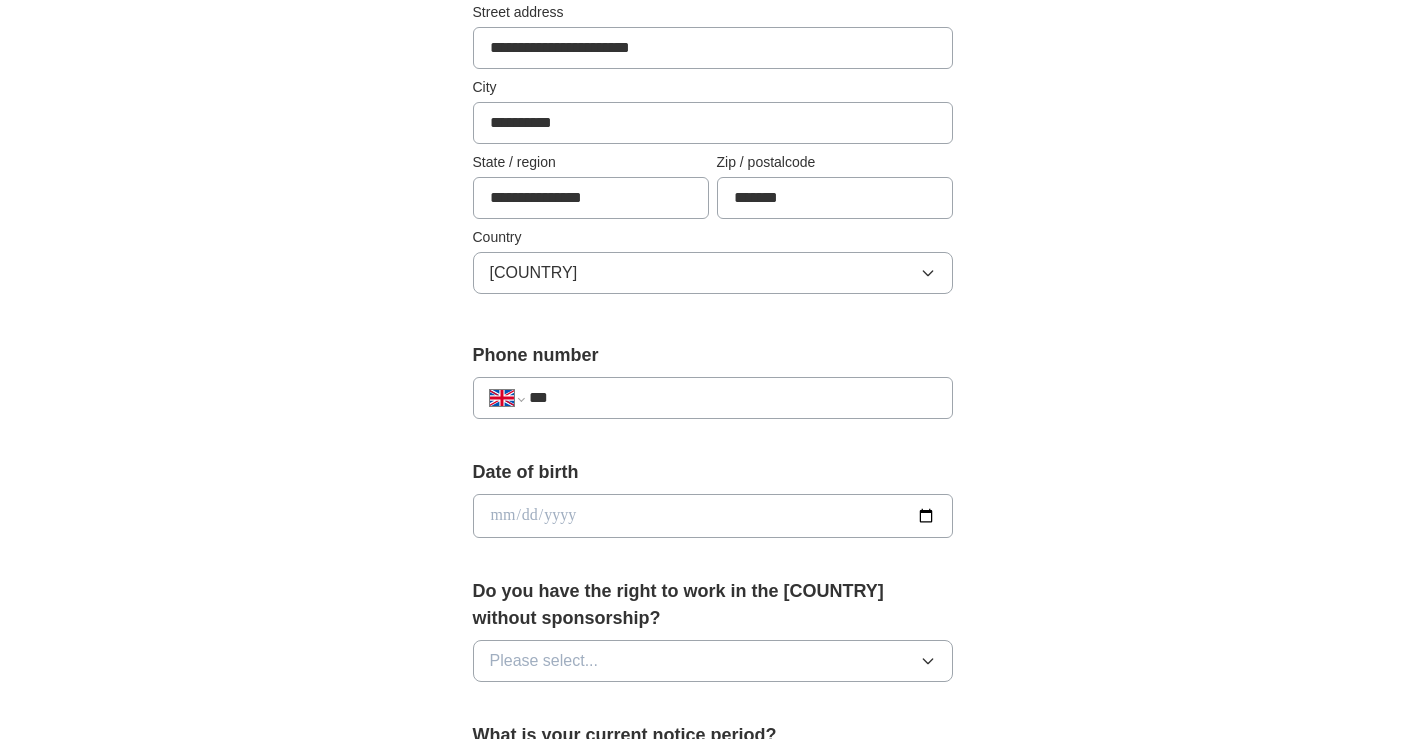scroll, scrollTop: 500, scrollLeft: 0, axis: vertical 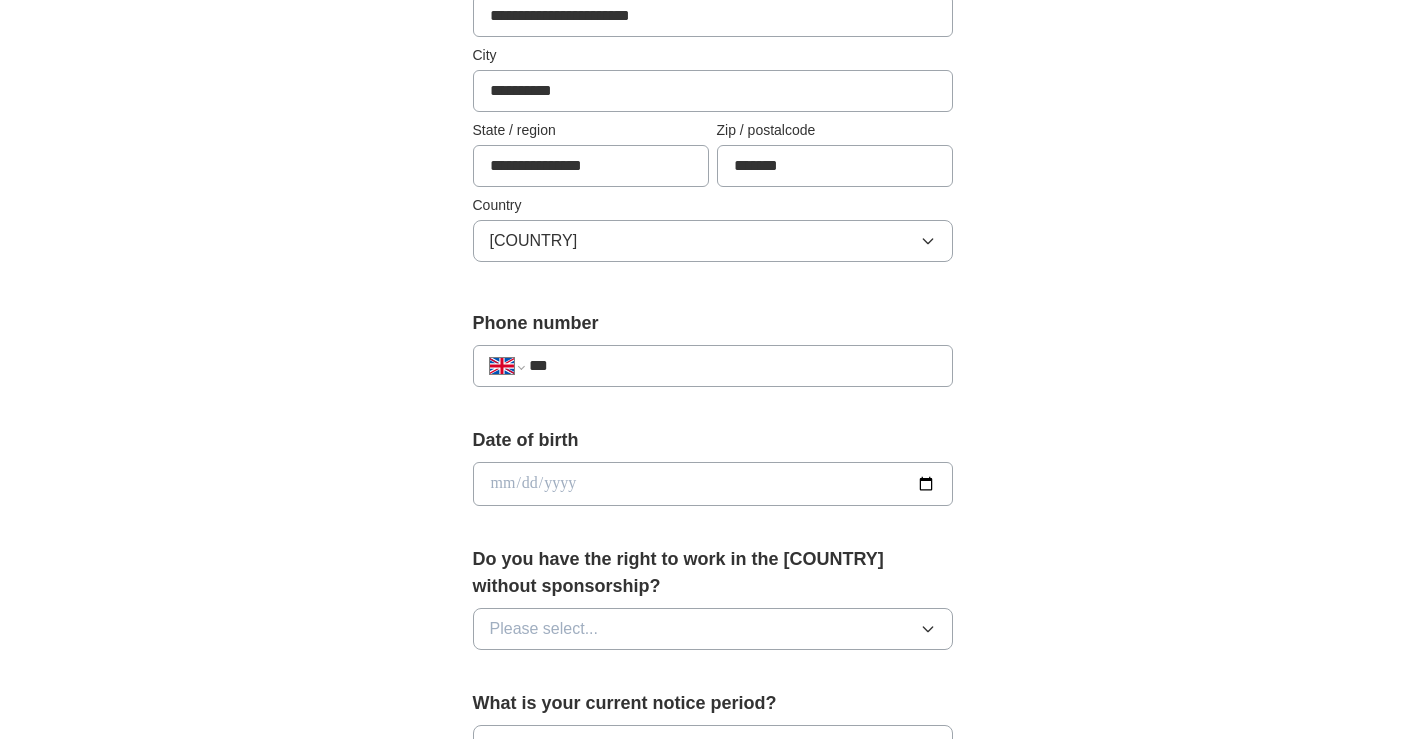 click on "***" at bounding box center (732, 366) 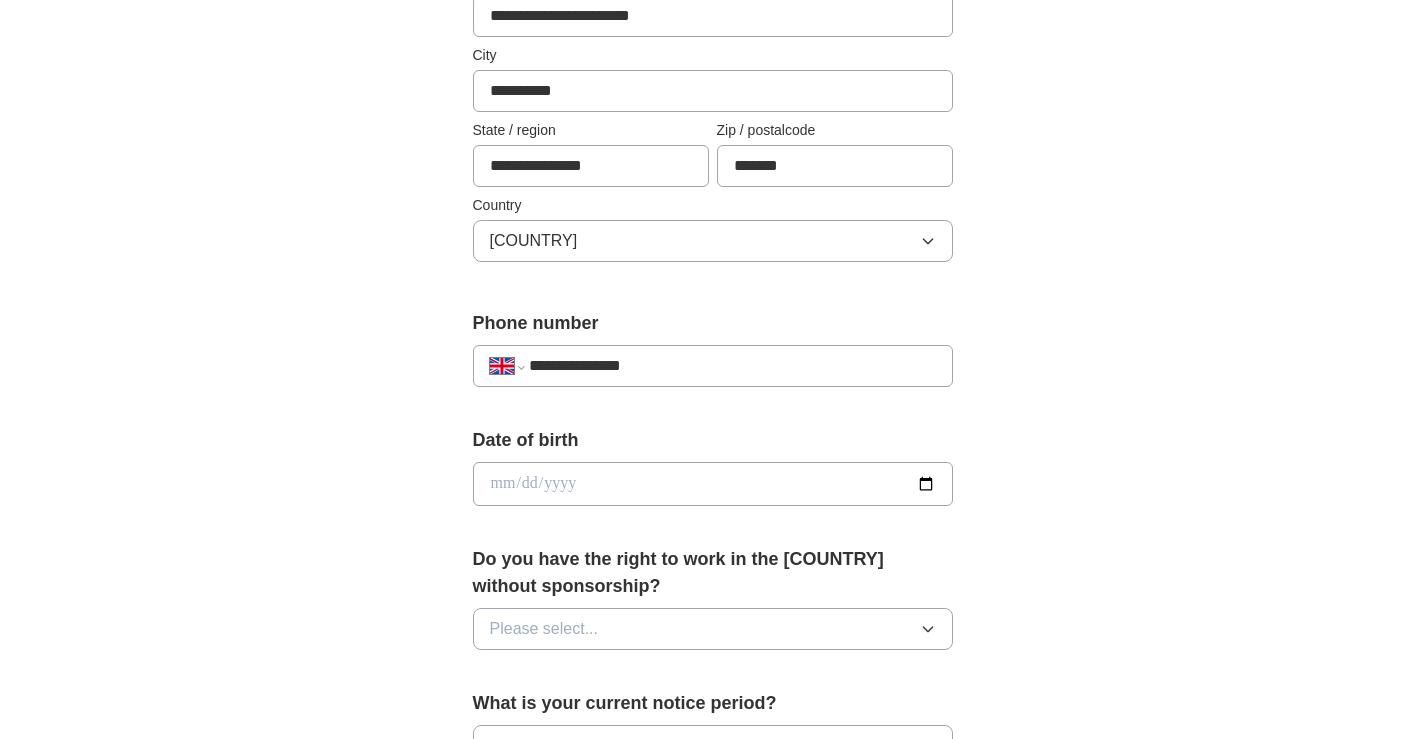 type on "**********" 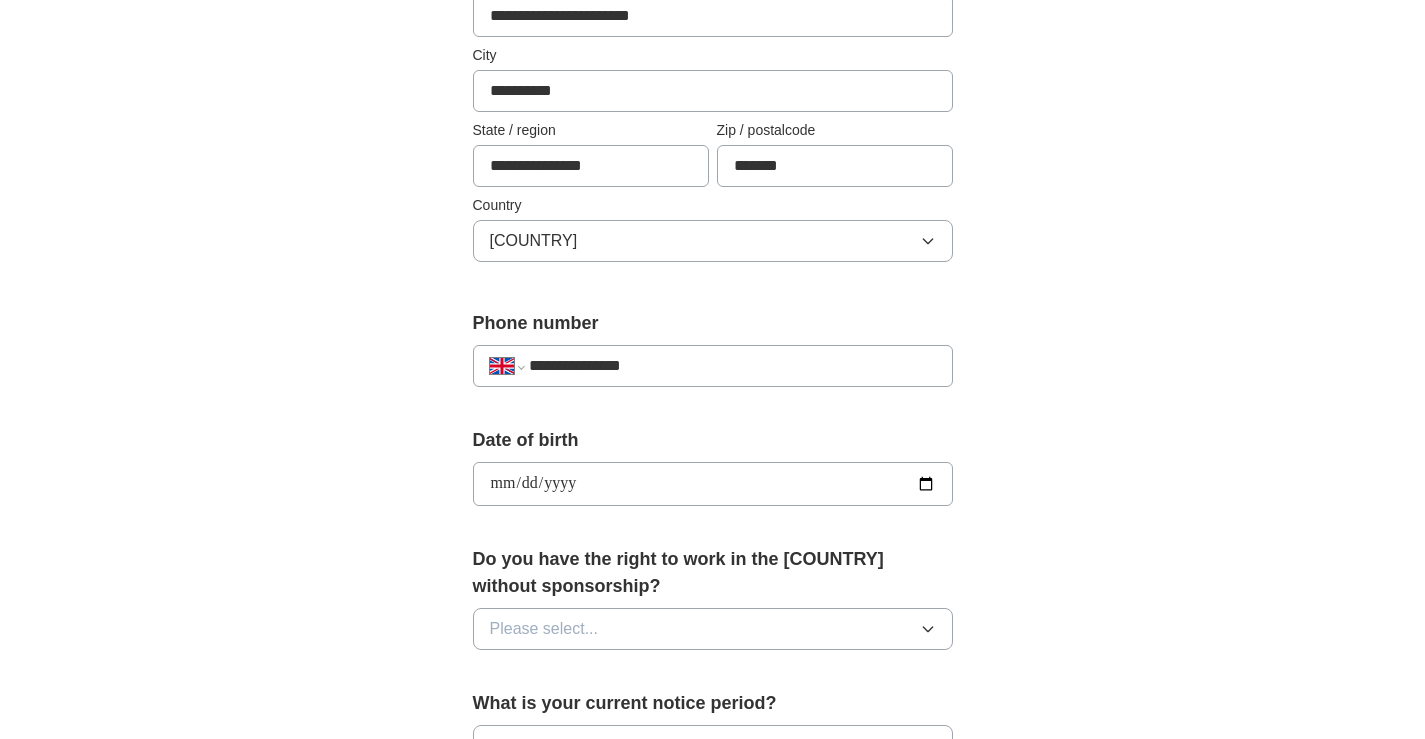 type on "**********" 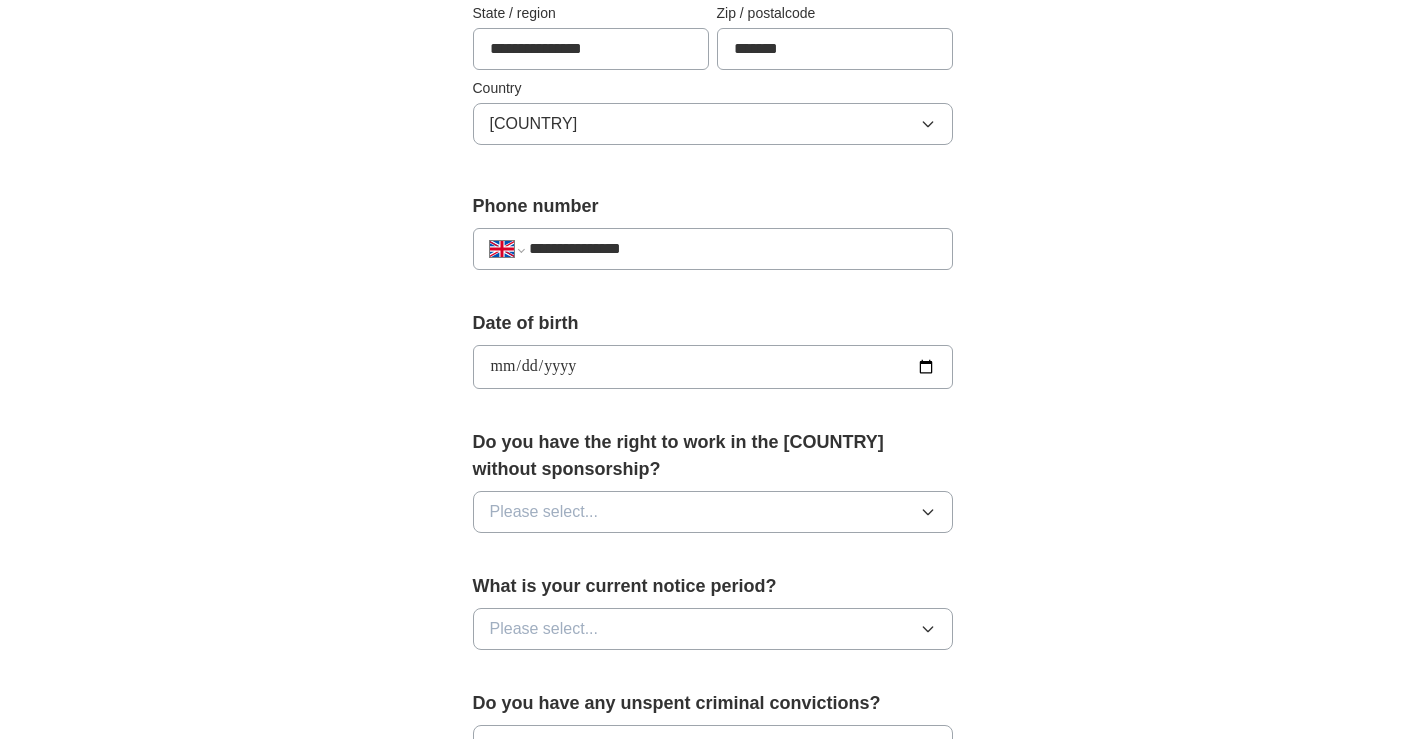 scroll, scrollTop: 700, scrollLeft: 0, axis: vertical 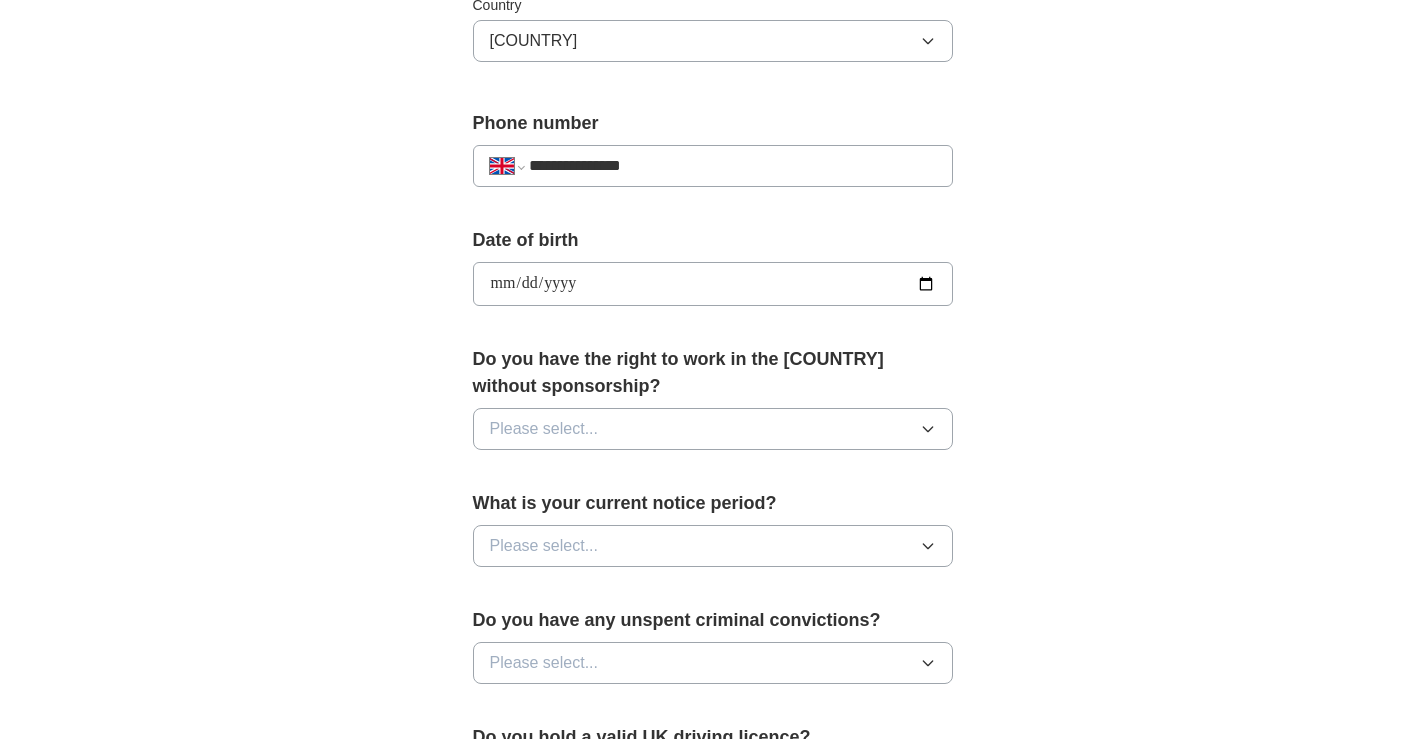 click on "Please select..." at bounding box center [713, 429] 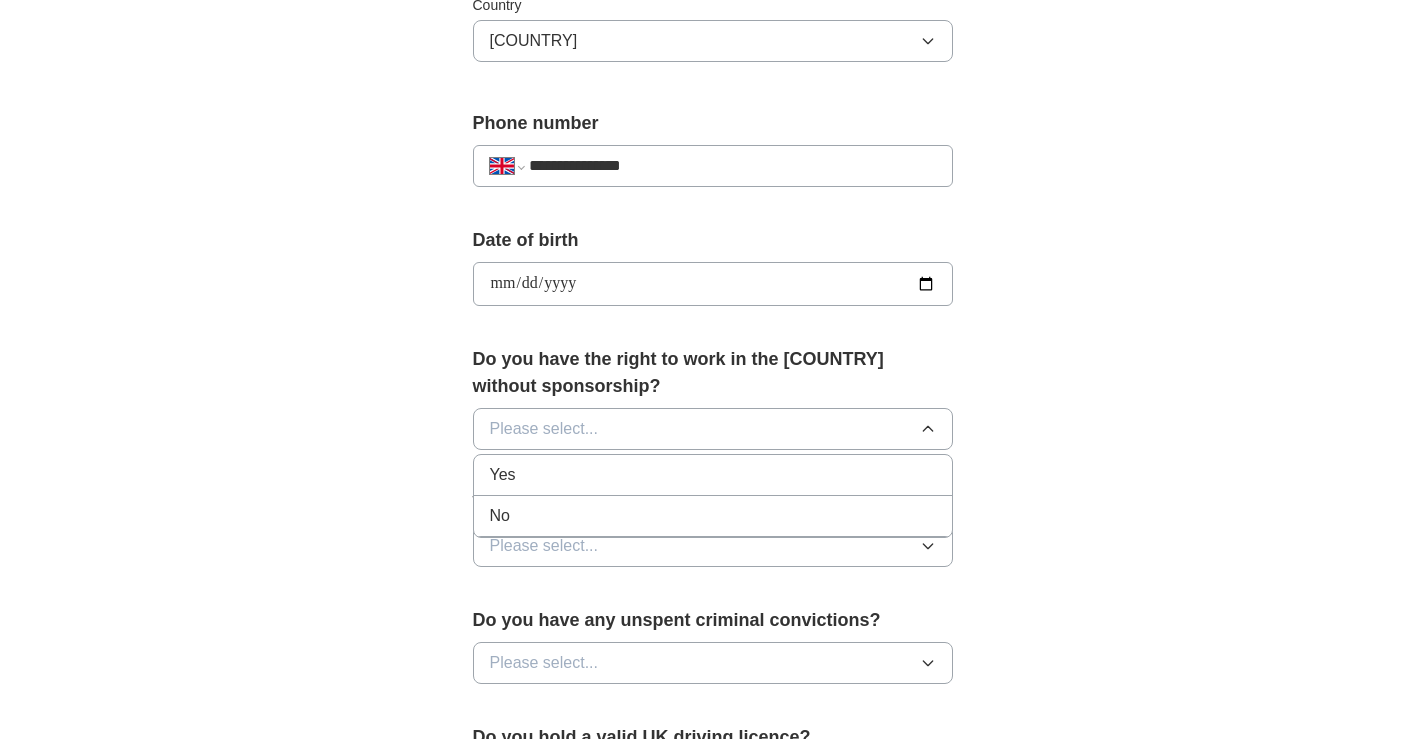 click on "Yes" at bounding box center (713, 475) 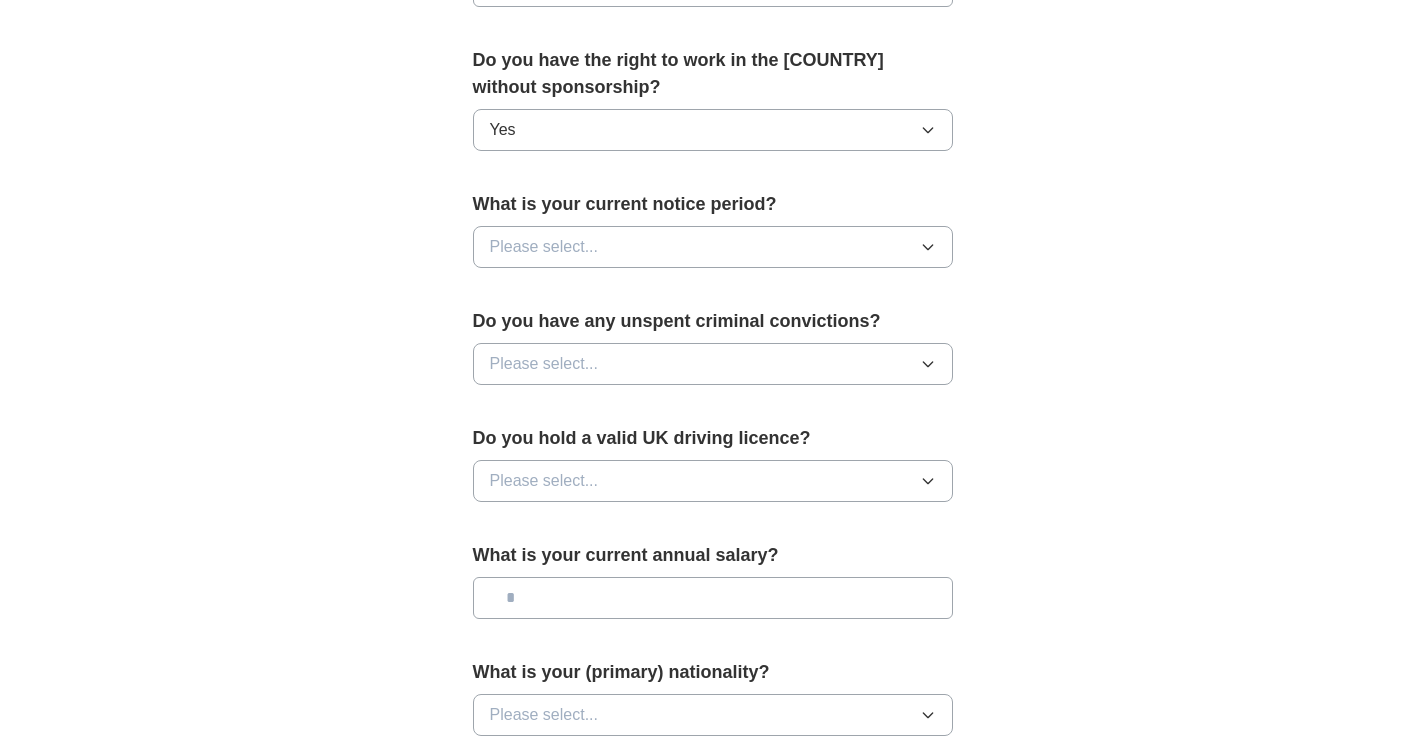 scroll, scrollTop: 900, scrollLeft: 0, axis: vertical 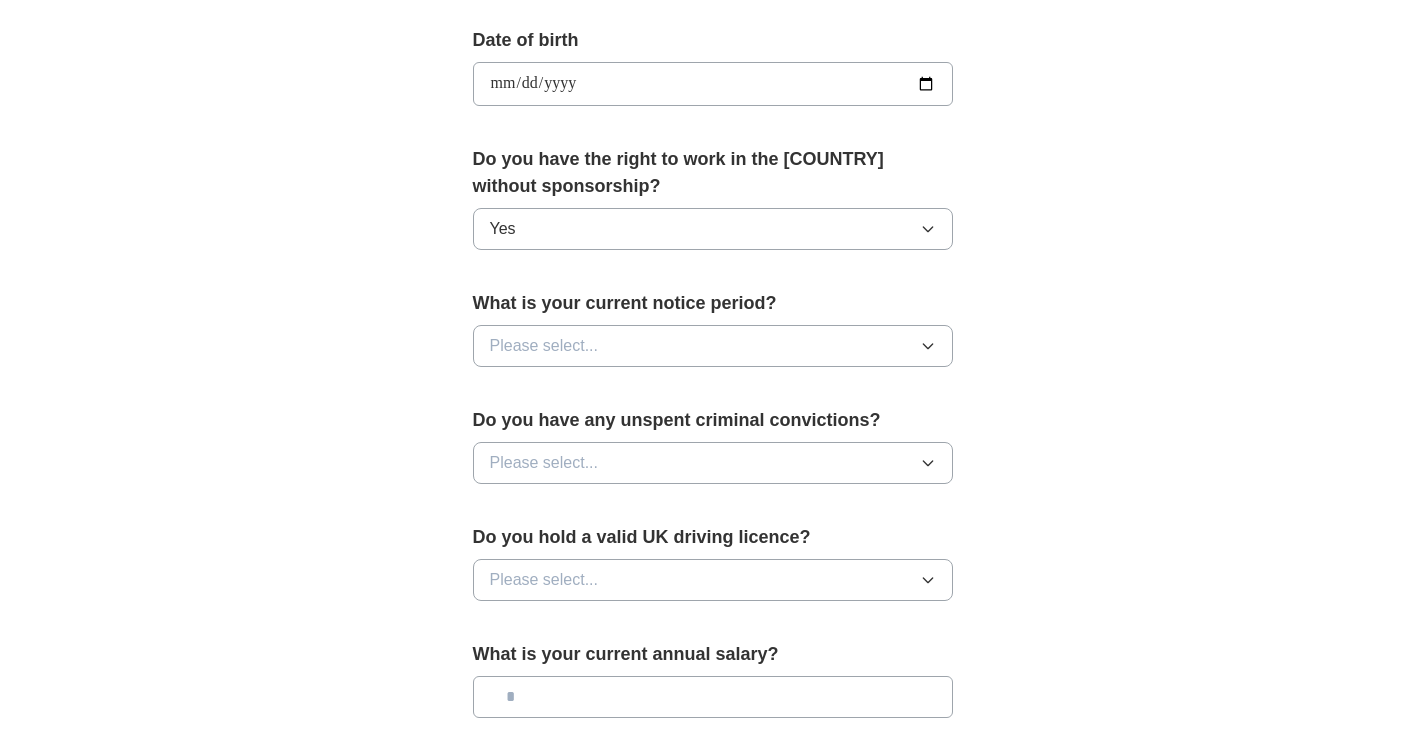 click on "Please select..." at bounding box center [713, 346] 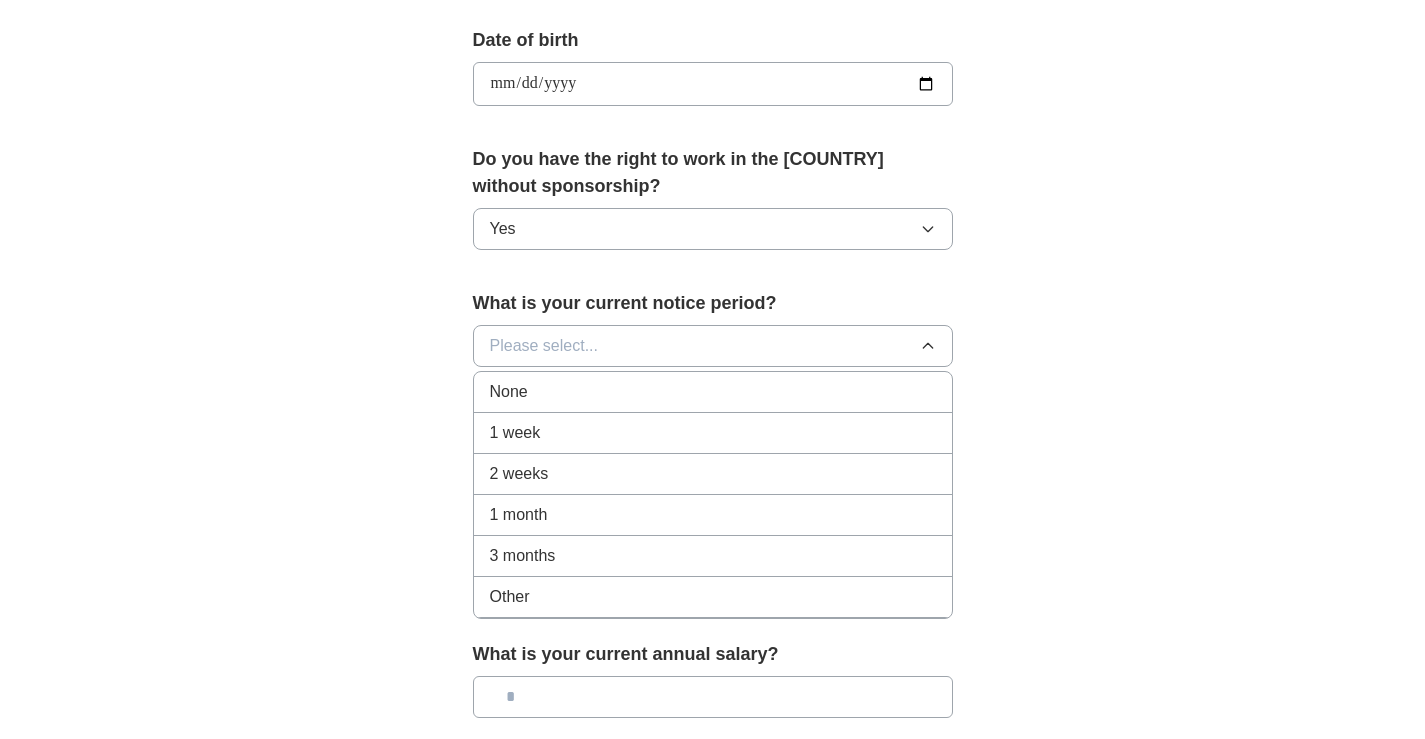 click on "None" at bounding box center [713, 392] 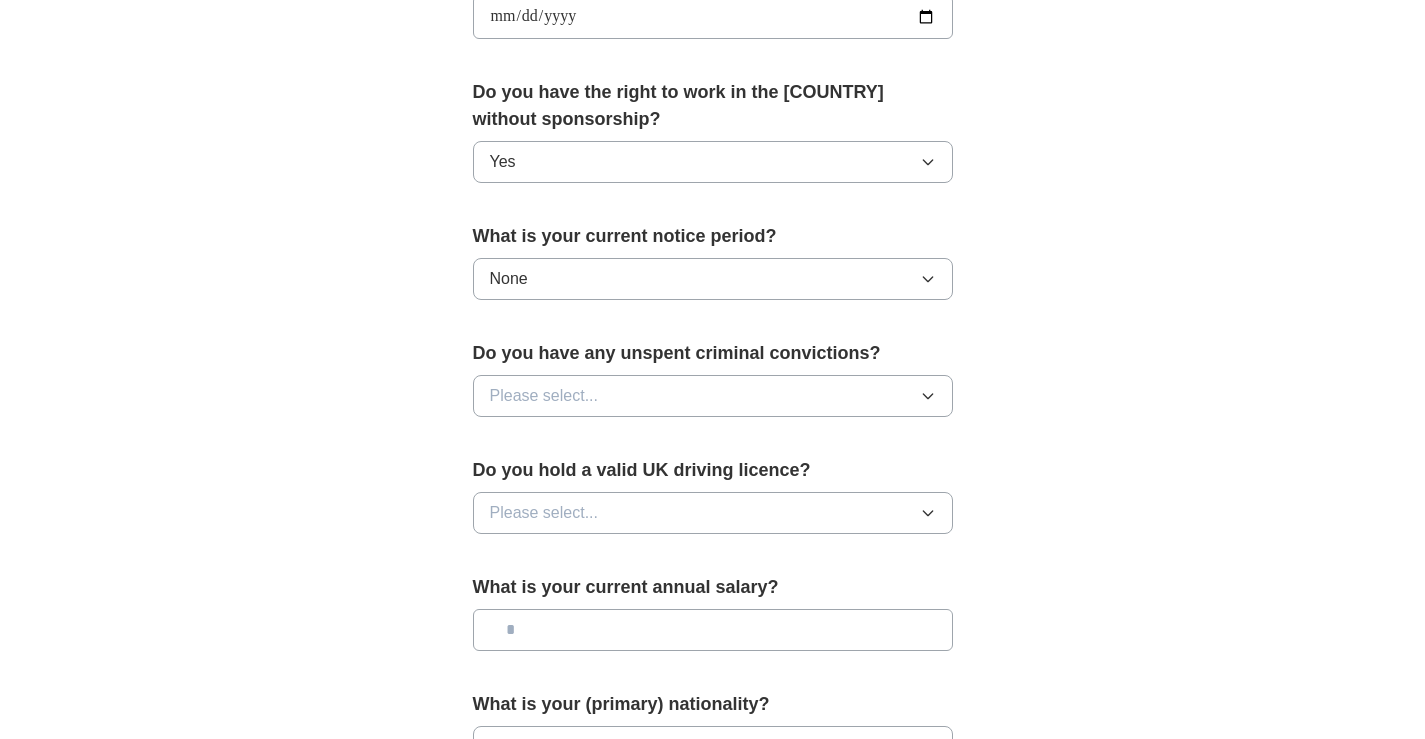 scroll, scrollTop: 1000, scrollLeft: 0, axis: vertical 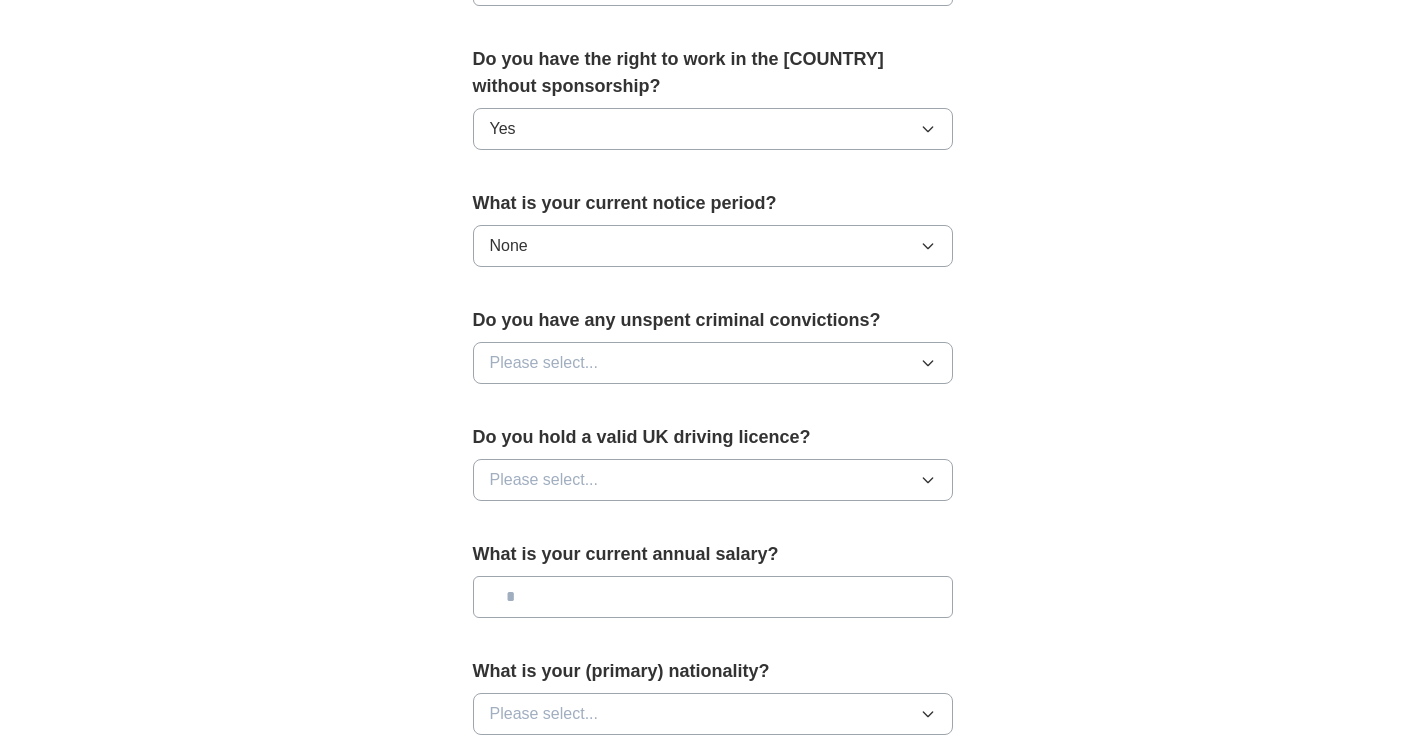 click on "Please select..." at bounding box center [713, 363] 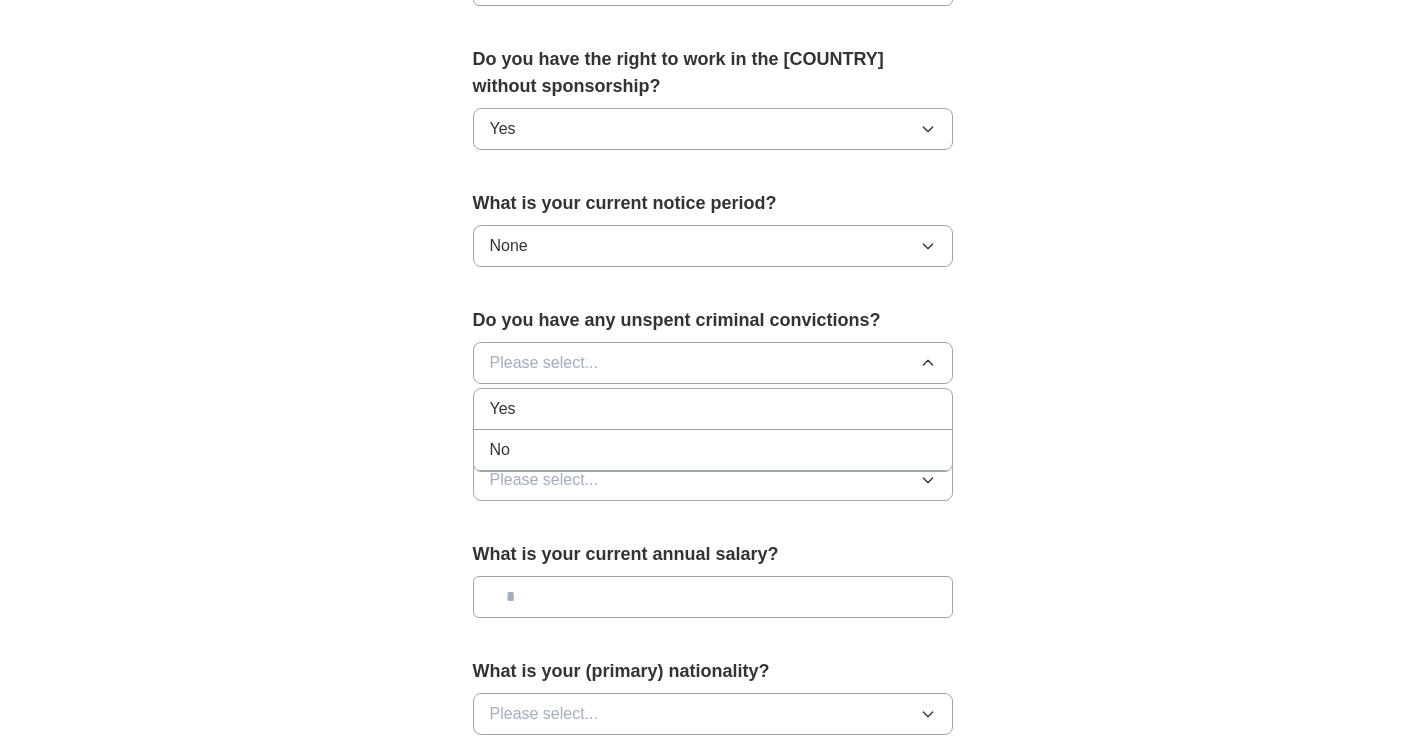 click on "No" at bounding box center (713, 450) 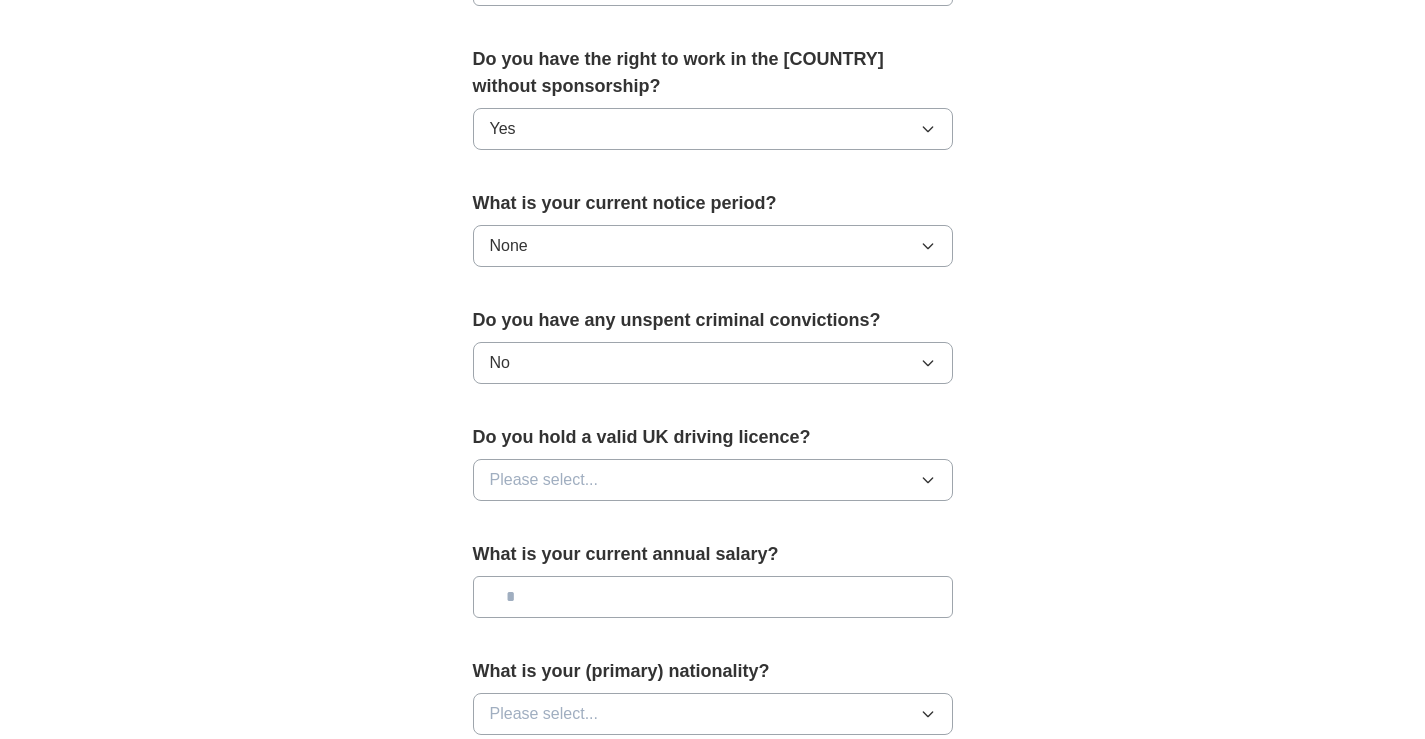scroll, scrollTop: 1100, scrollLeft: 0, axis: vertical 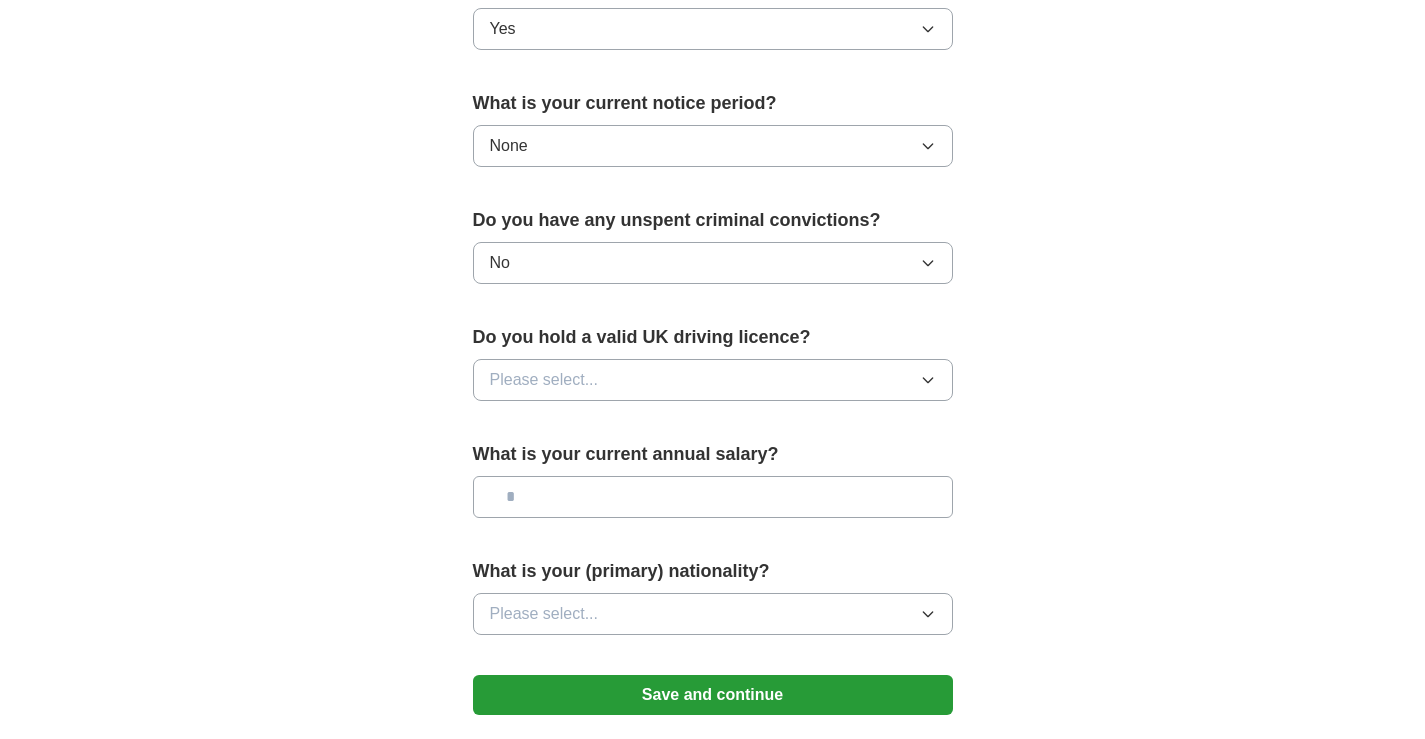click on "Please select..." at bounding box center [713, 380] 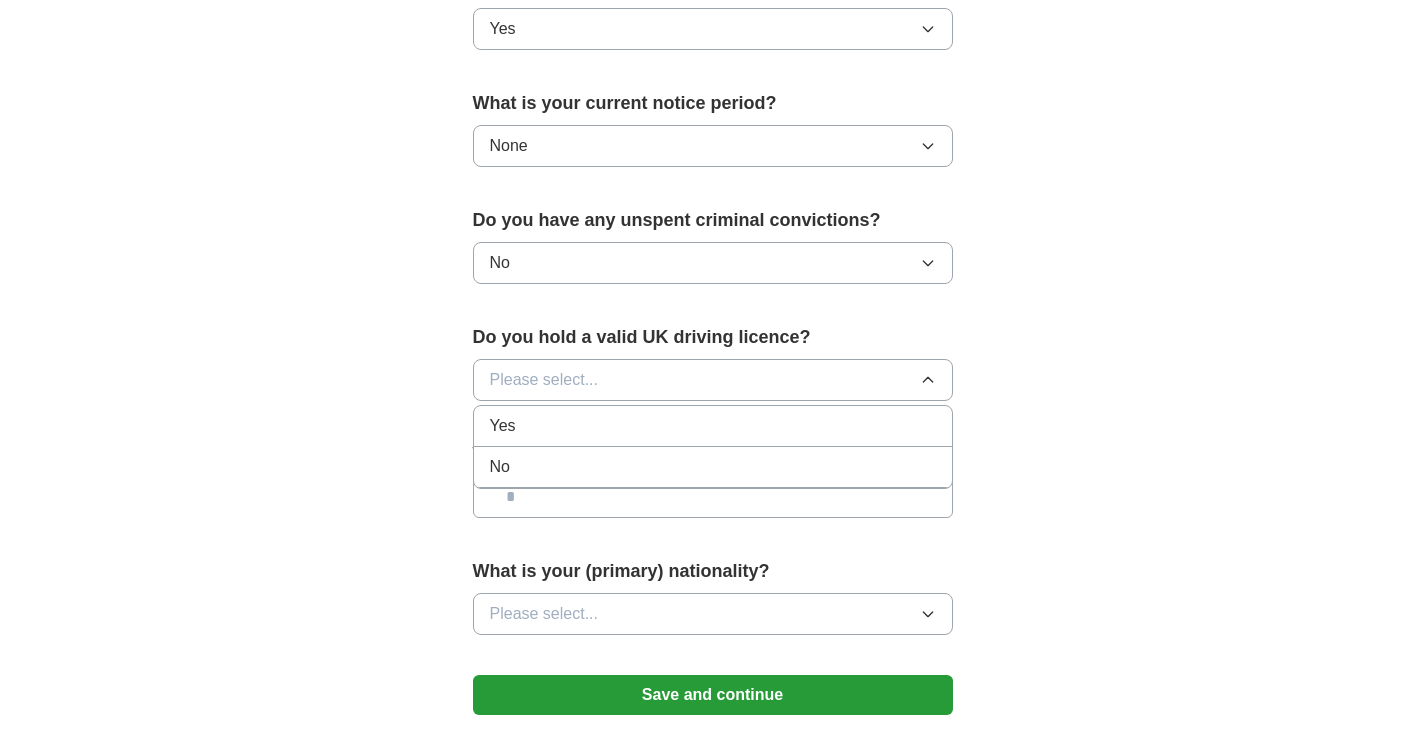 click on "No" at bounding box center (713, 467) 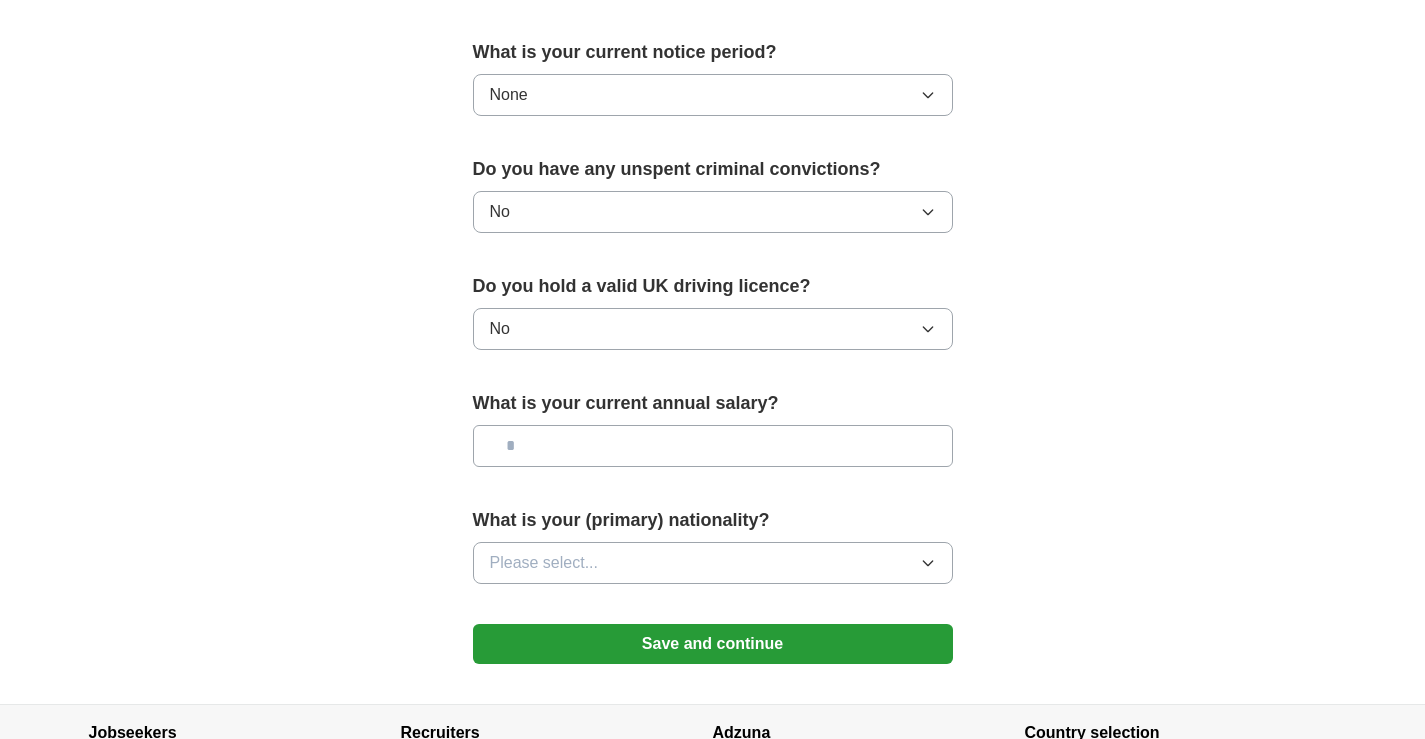 scroll, scrollTop: 1200, scrollLeft: 0, axis: vertical 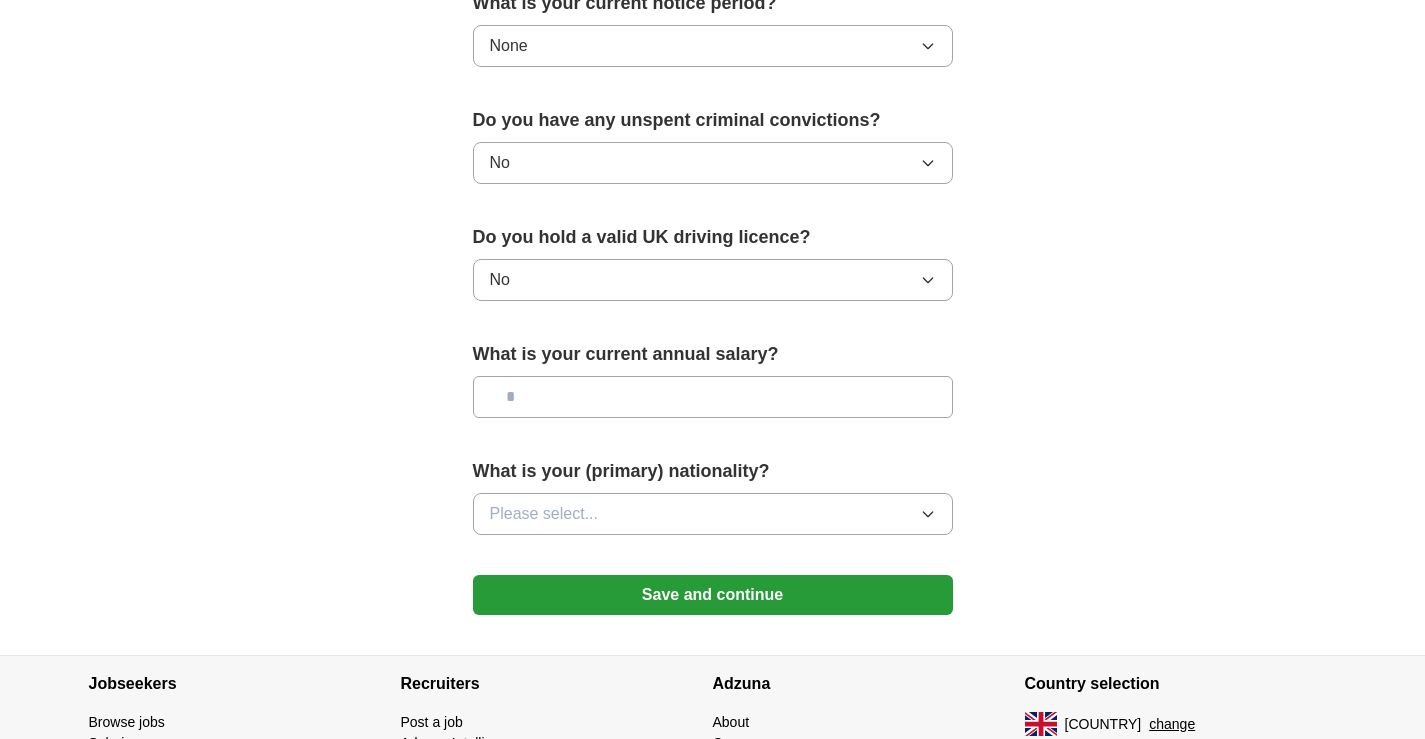 click at bounding box center [713, 397] 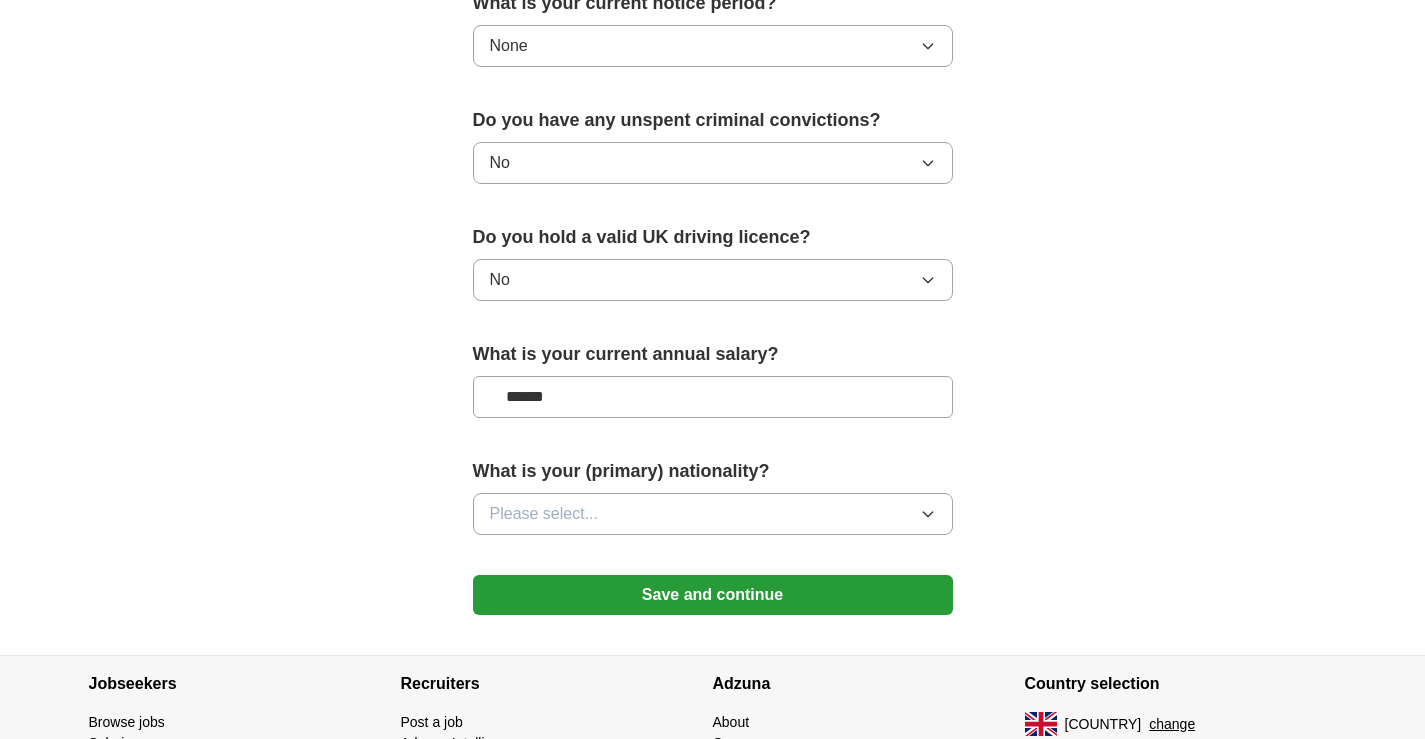 type on "******" 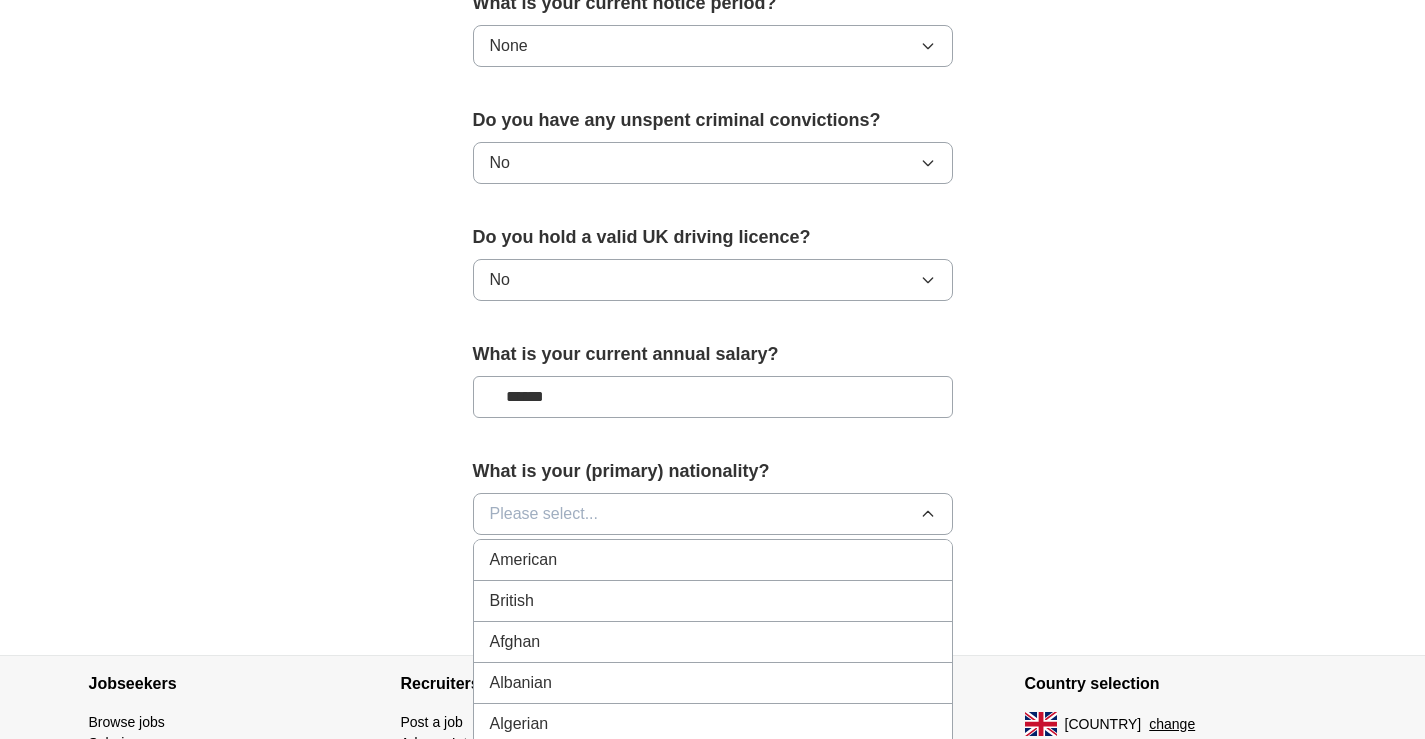 click on "American" at bounding box center [713, 560] 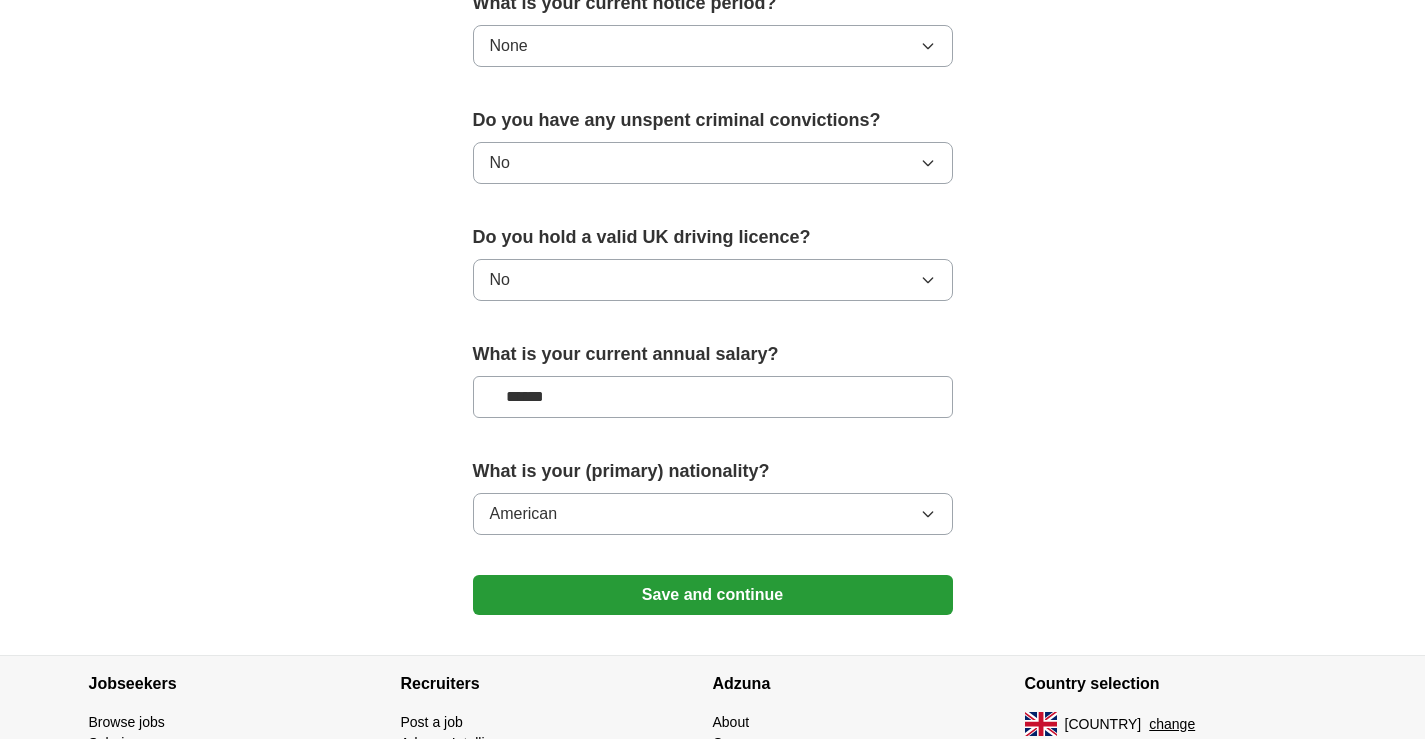 click on "**********" at bounding box center [713, -65] 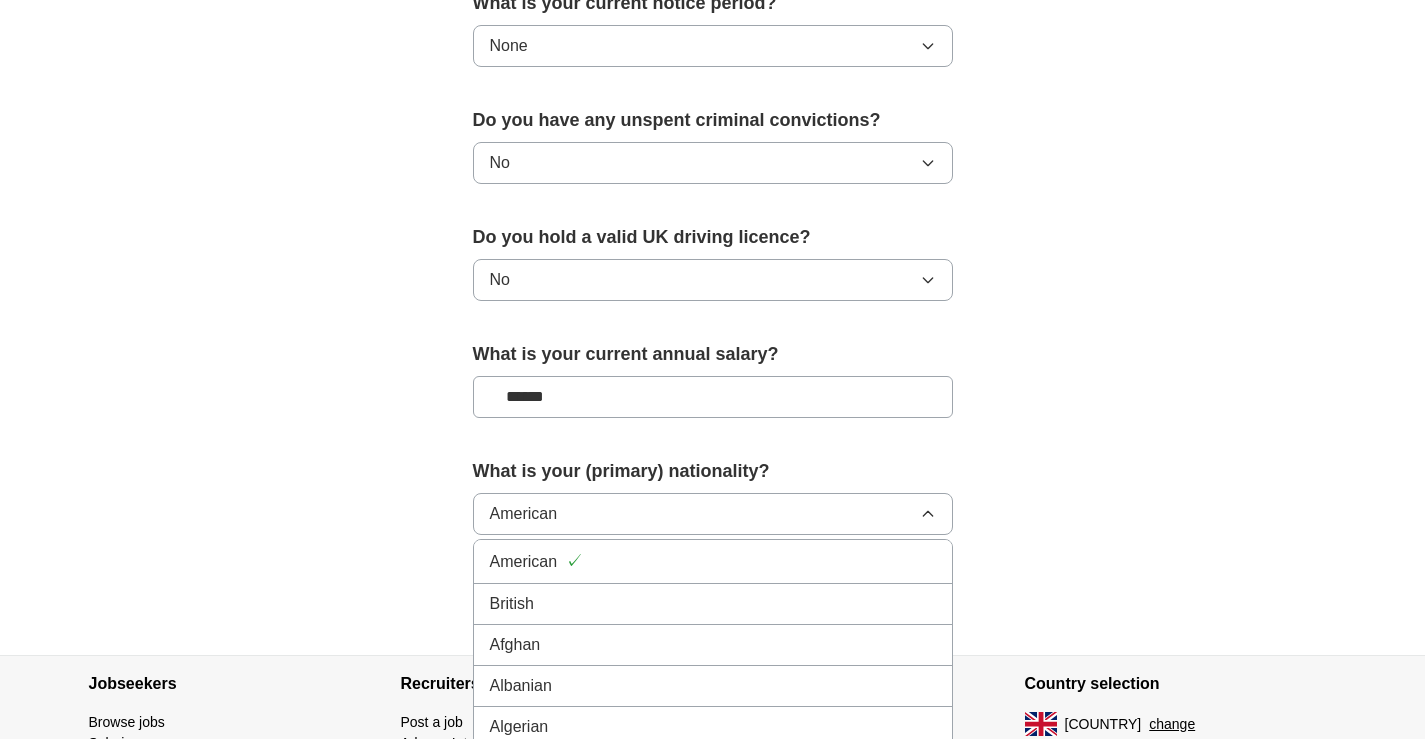 click on "British" at bounding box center (713, 604) 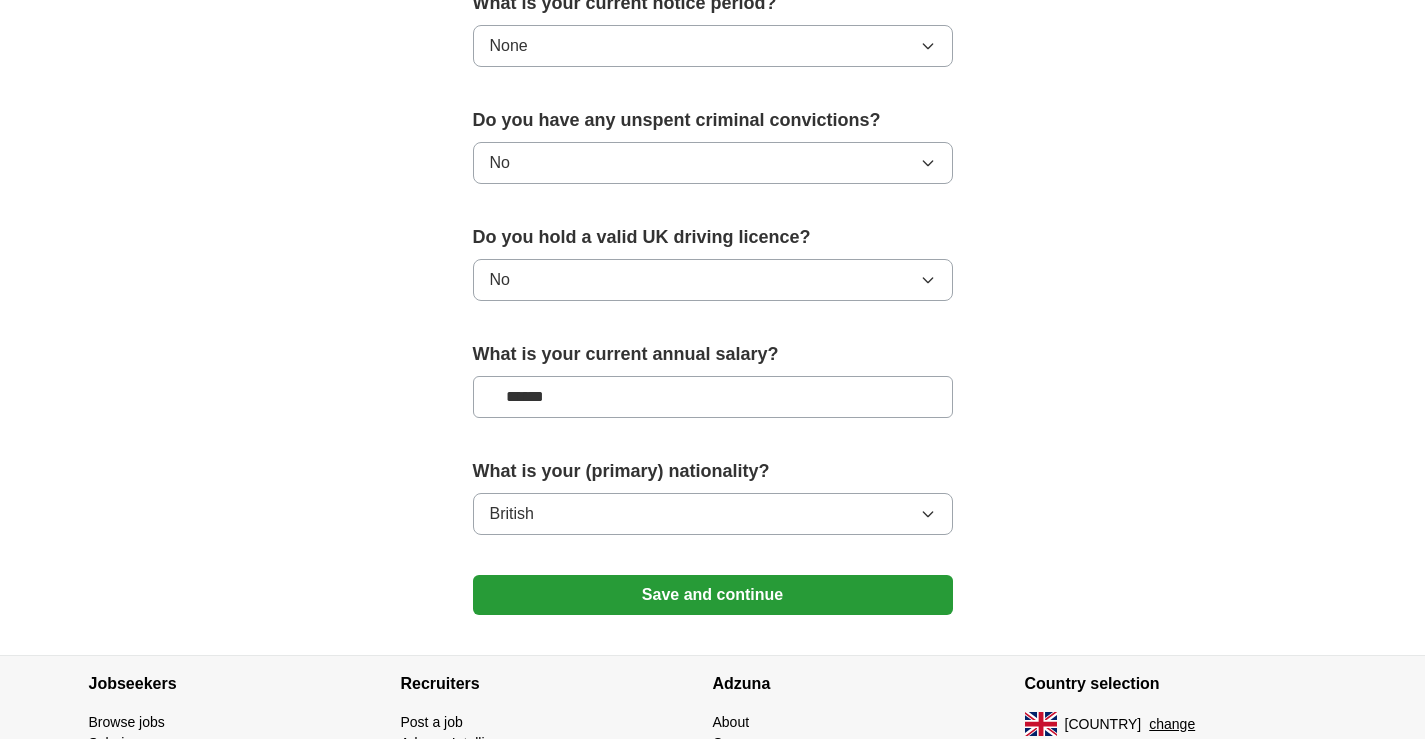 click on "Save and continue" at bounding box center [713, 595] 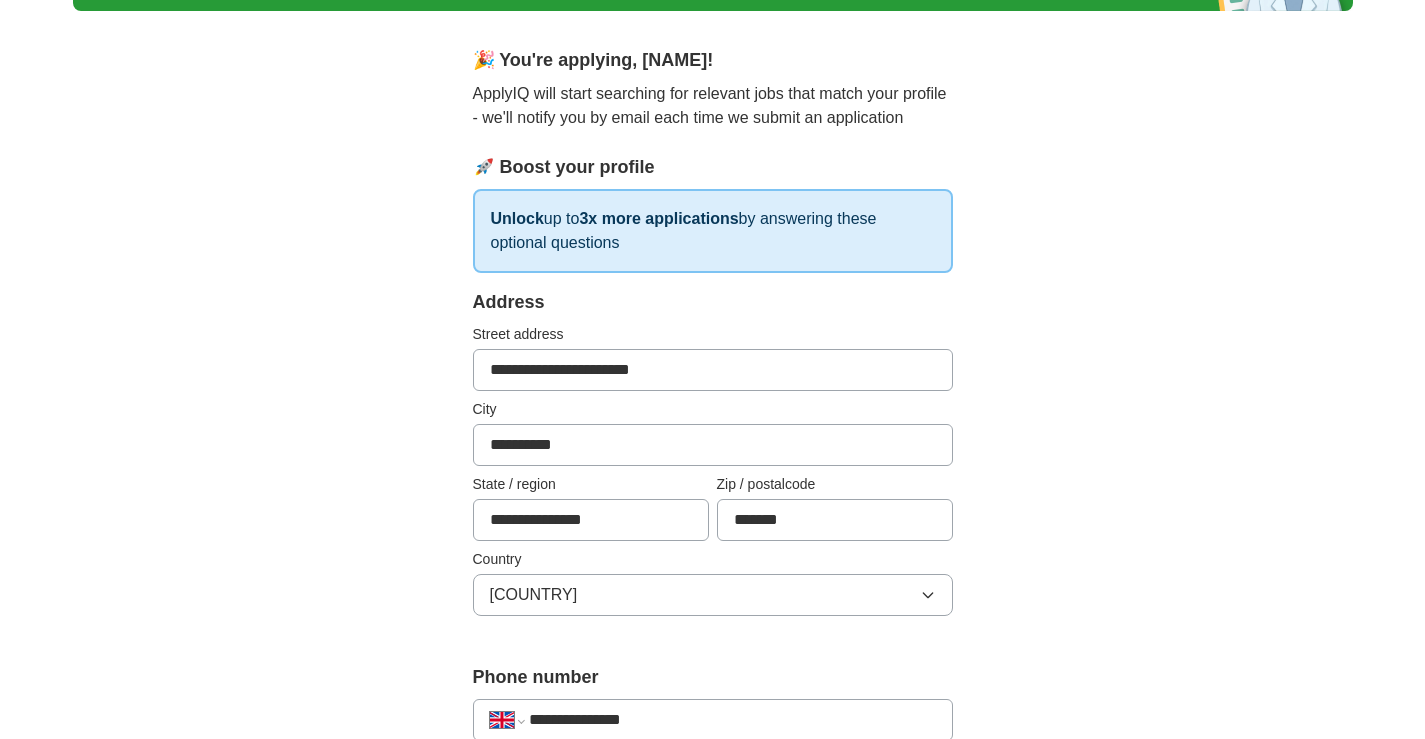 scroll, scrollTop: 0, scrollLeft: 0, axis: both 